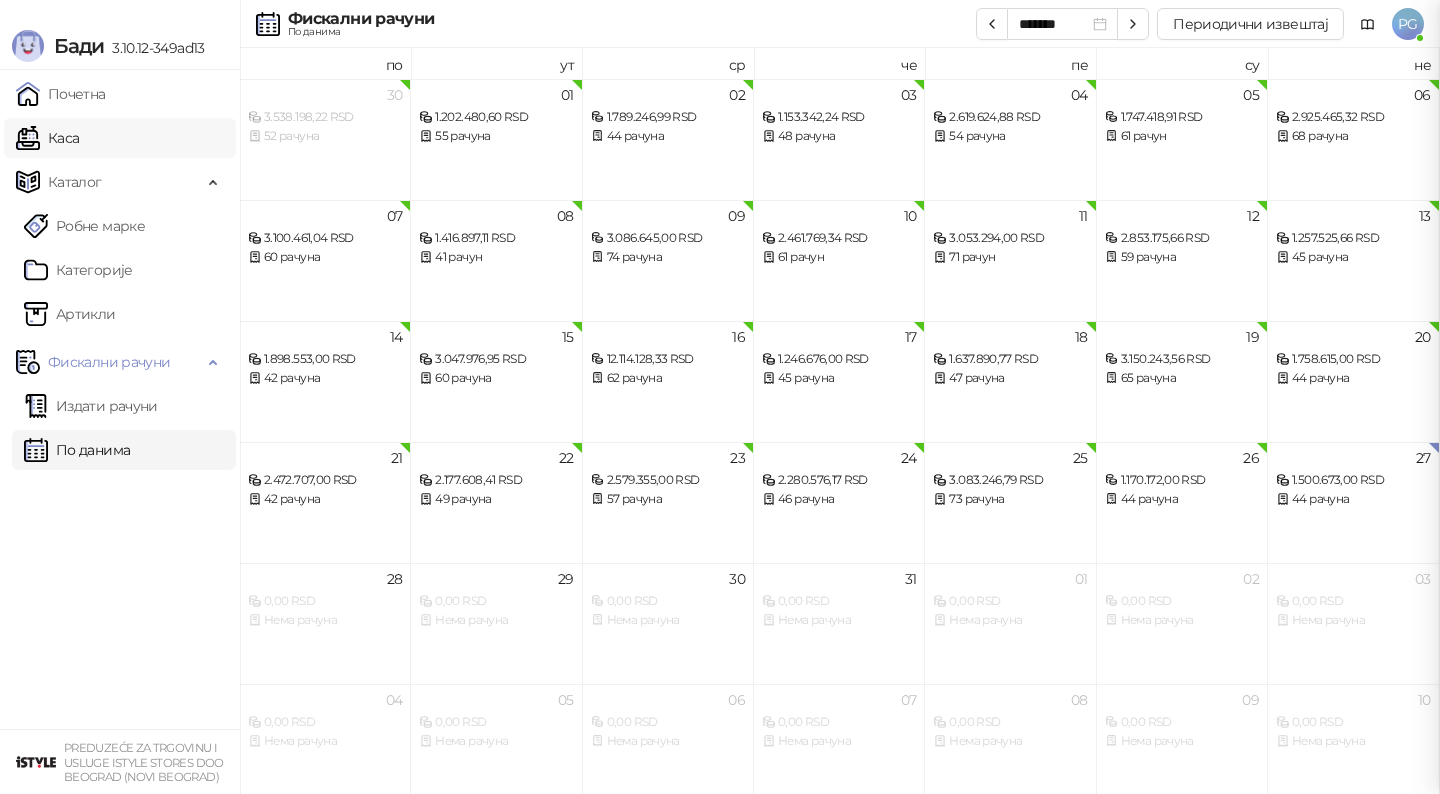 scroll, scrollTop: 0, scrollLeft: 0, axis: both 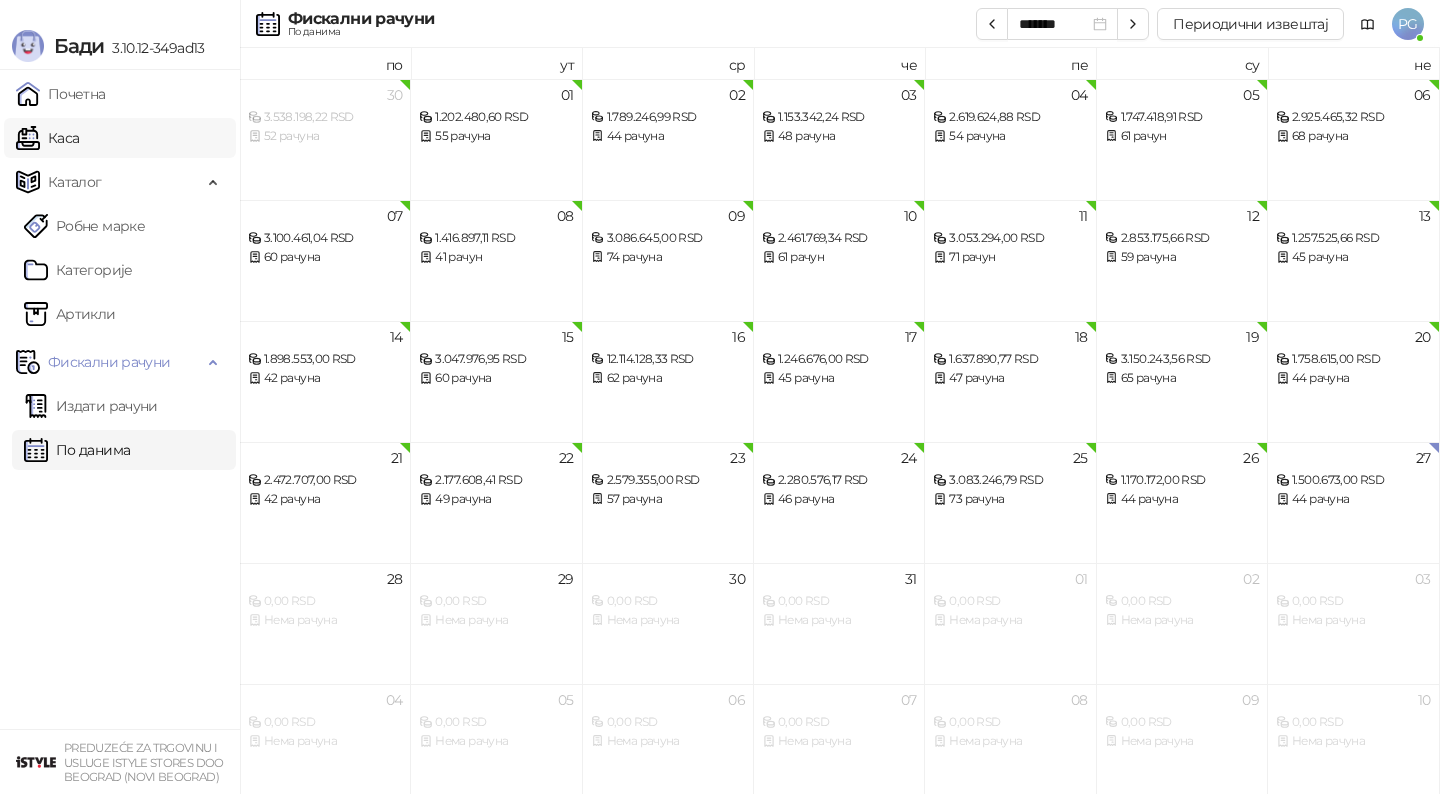 click on "Каса" at bounding box center [47, 138] 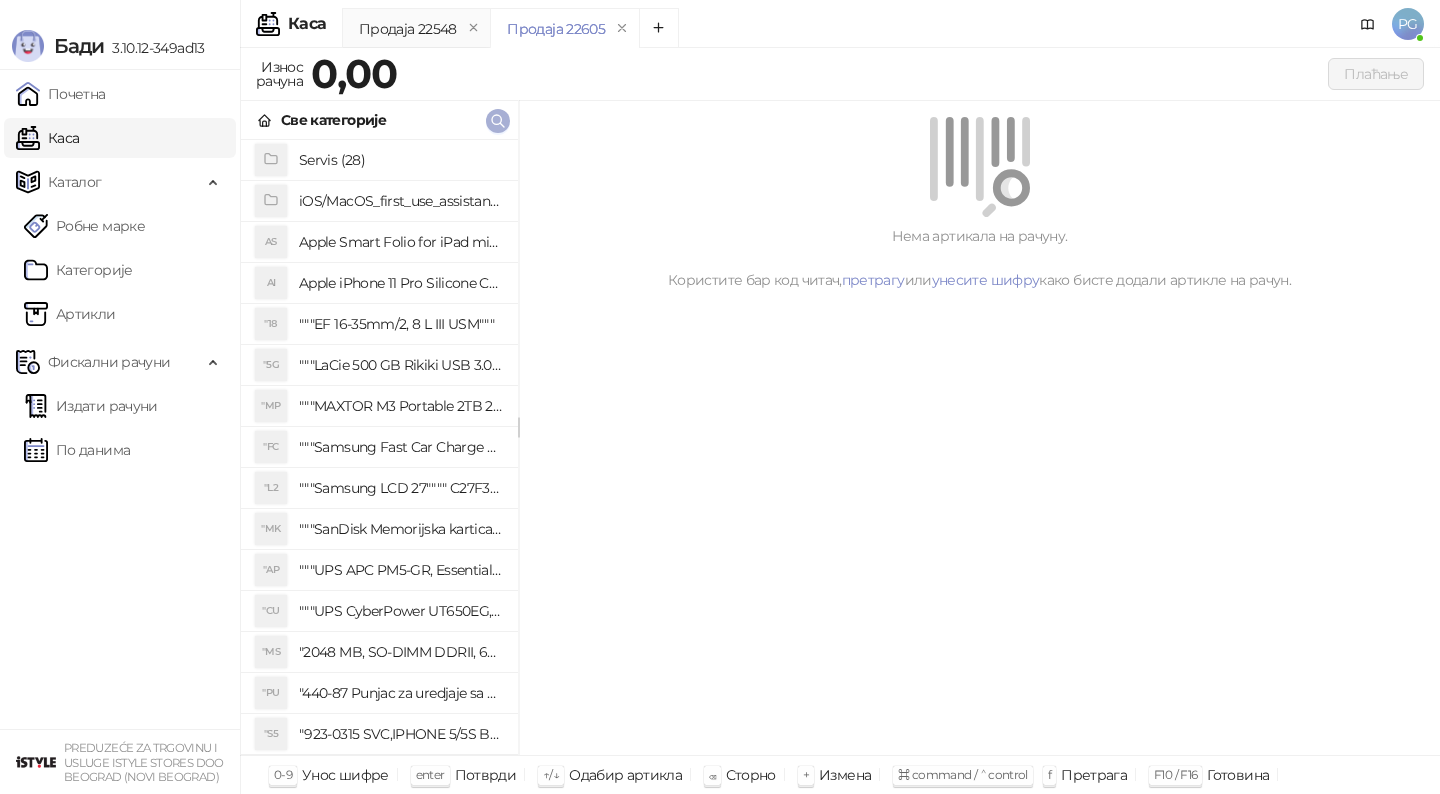 click 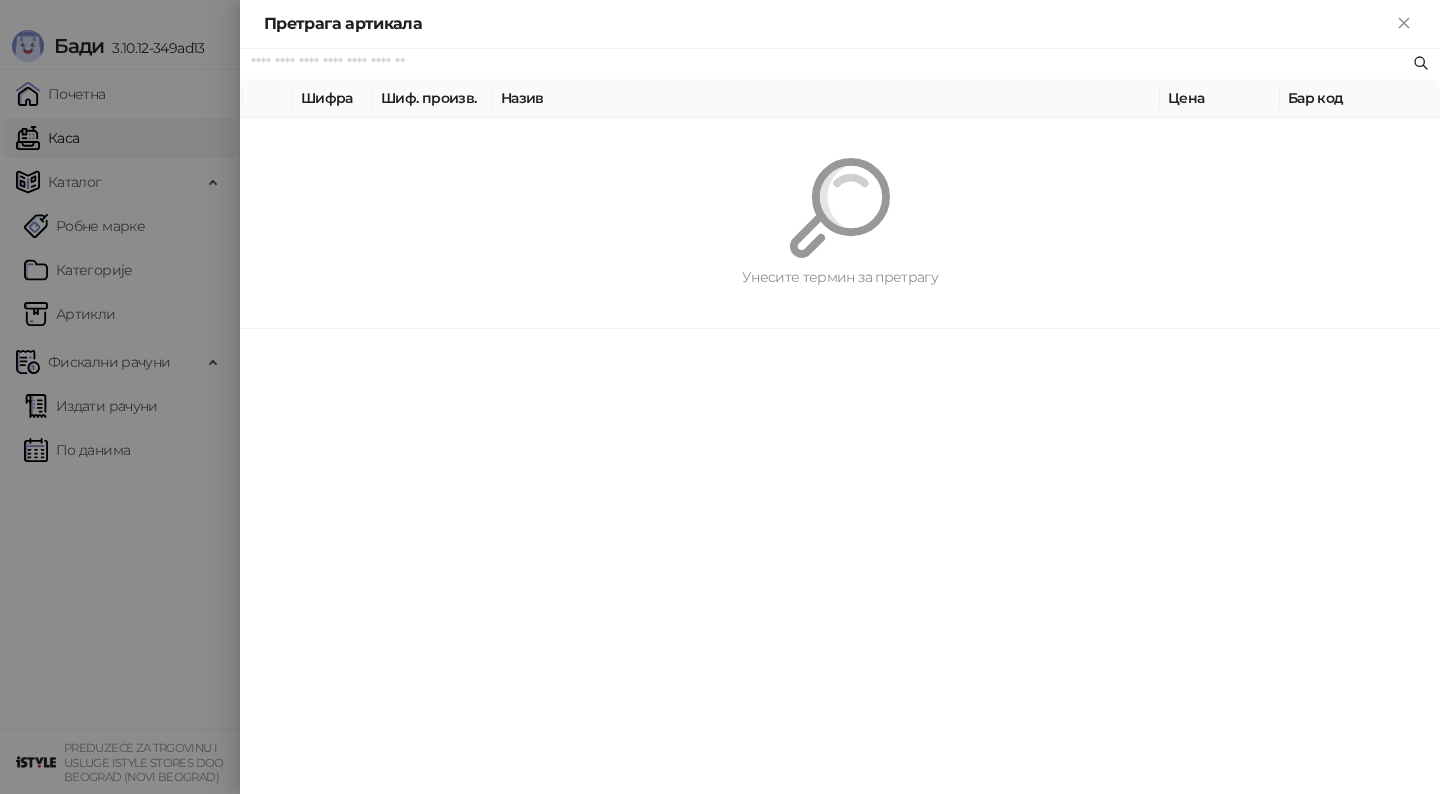 paste on "**********" 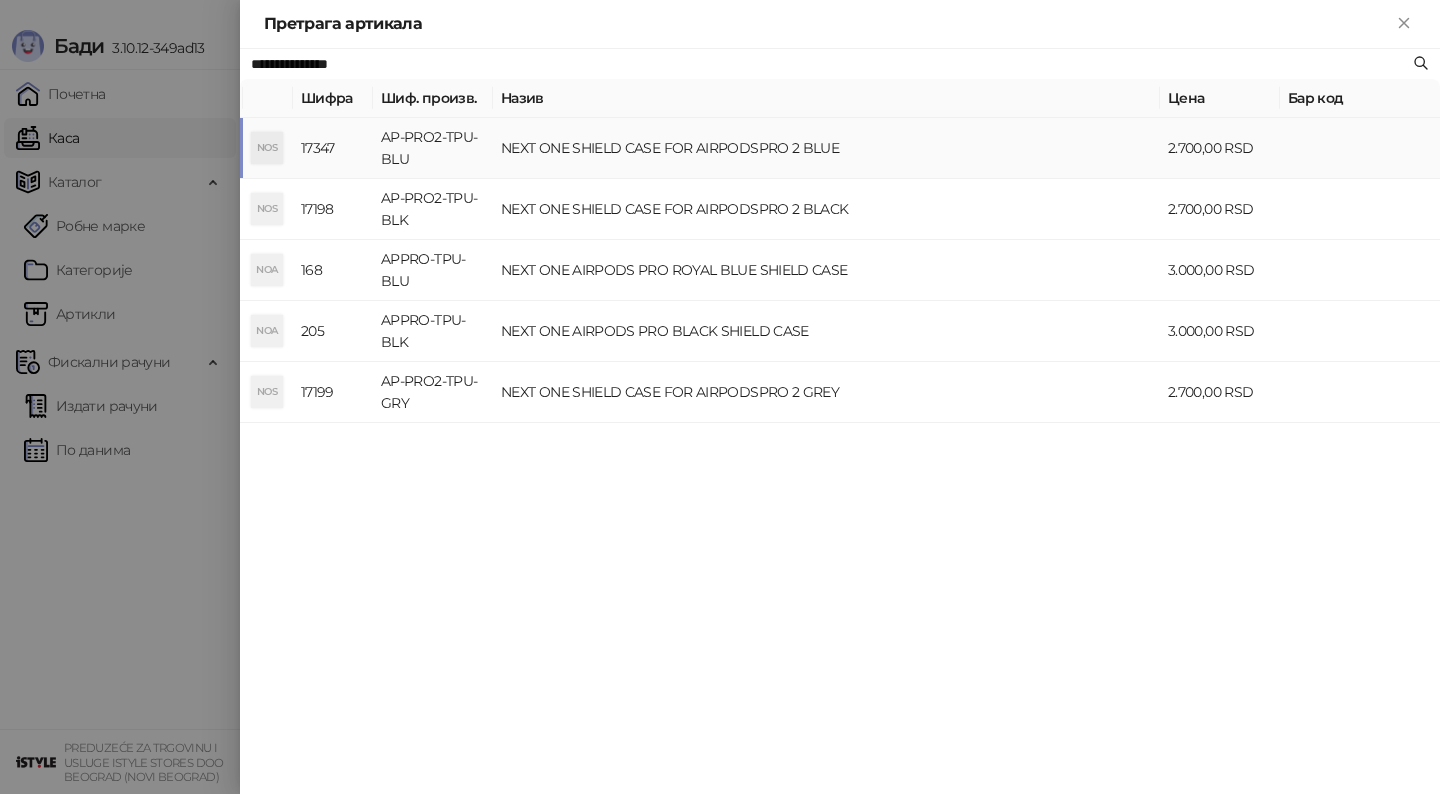 type on "**********" 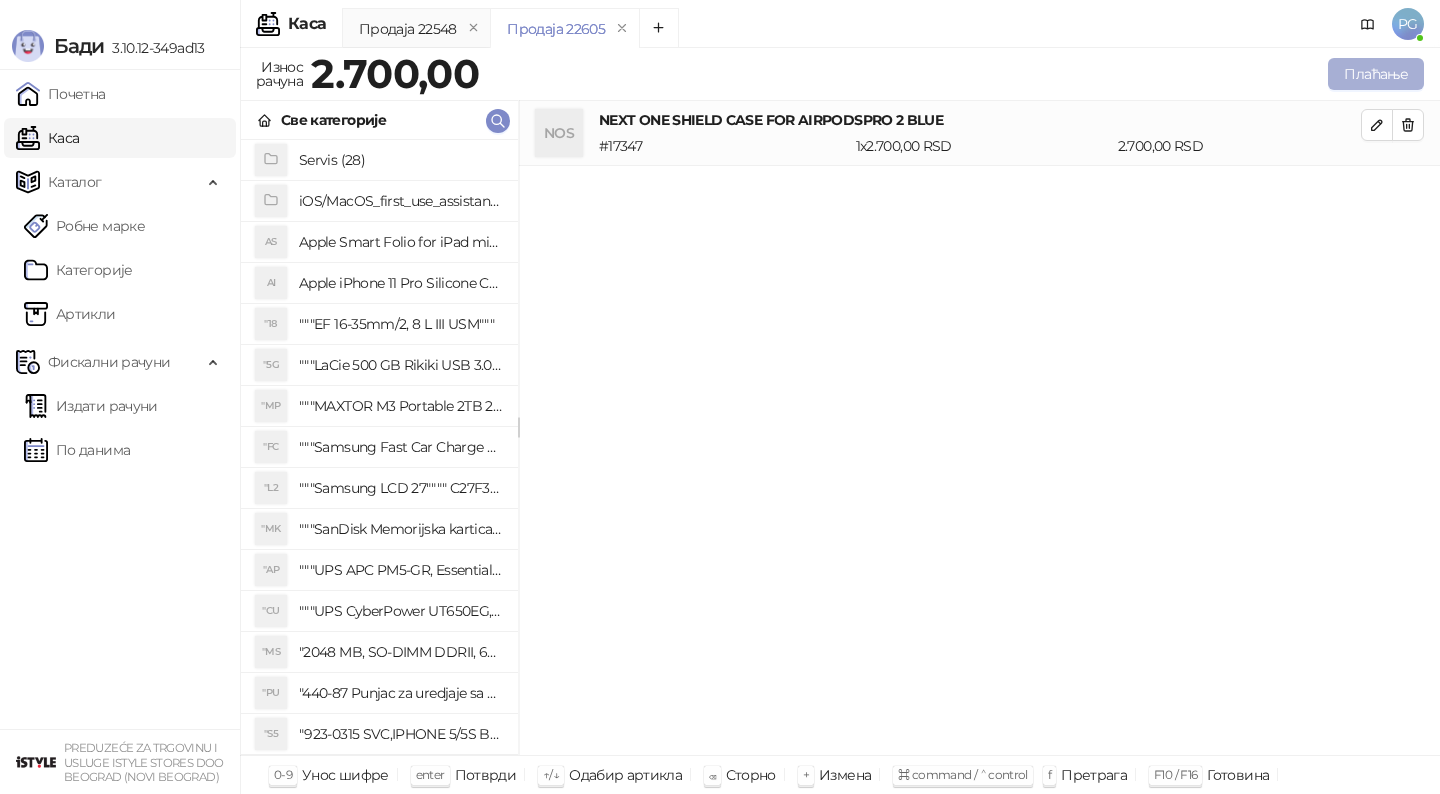 click on "Плаћање" at bounding box center (1376, 74) 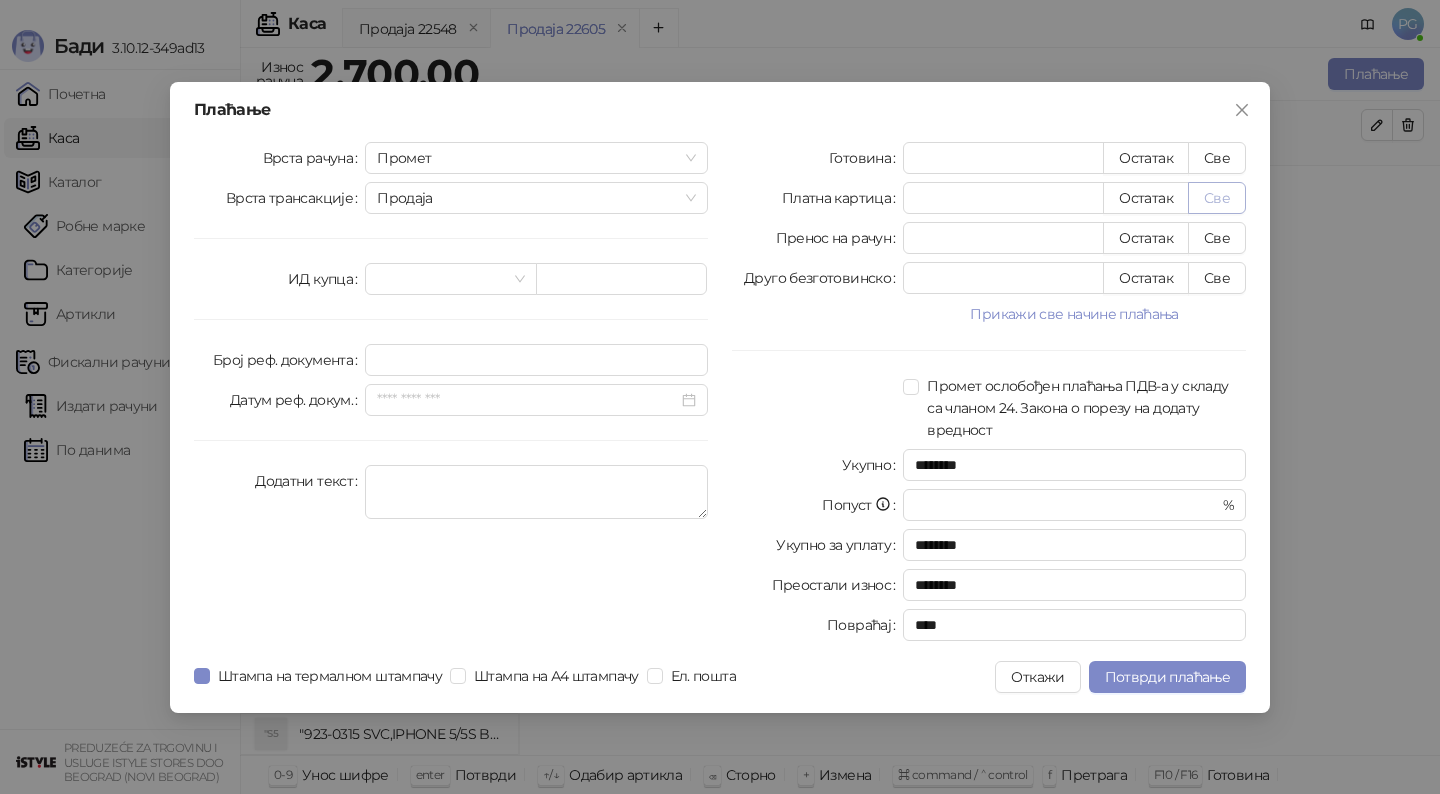 click on "Све" at bounding box center [1217, 198] 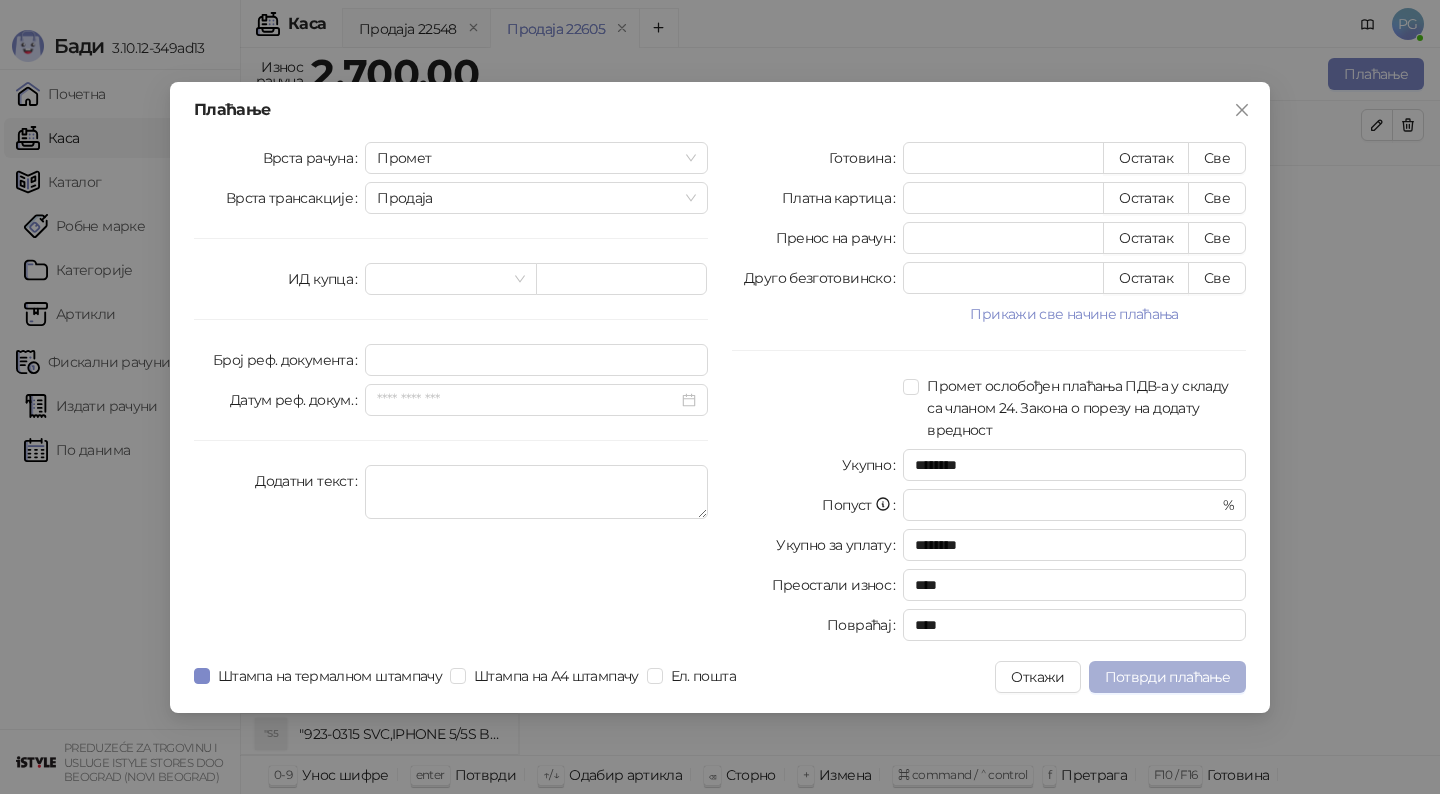 click on "Потврди плаћање" at bounding box center (1167, 677) 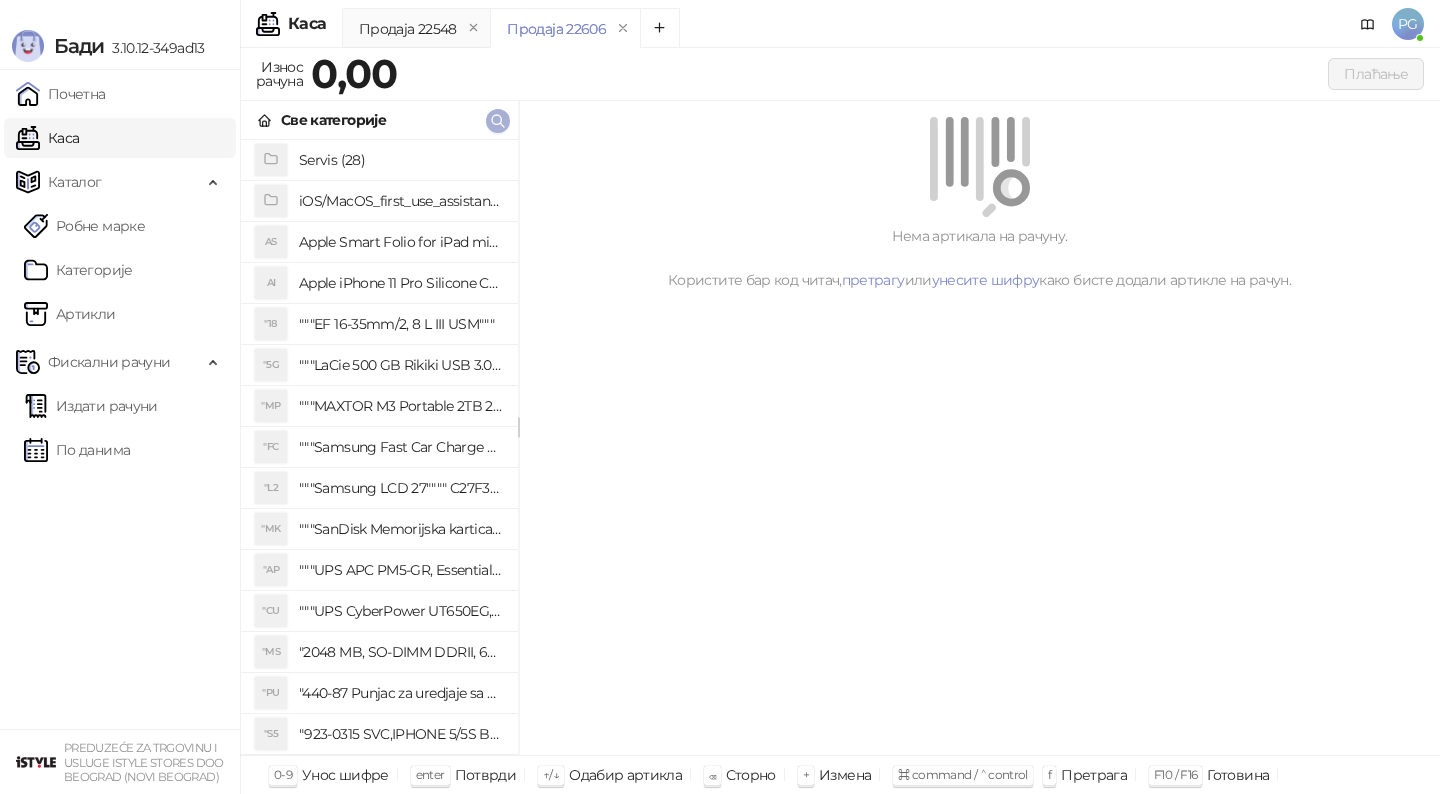 click 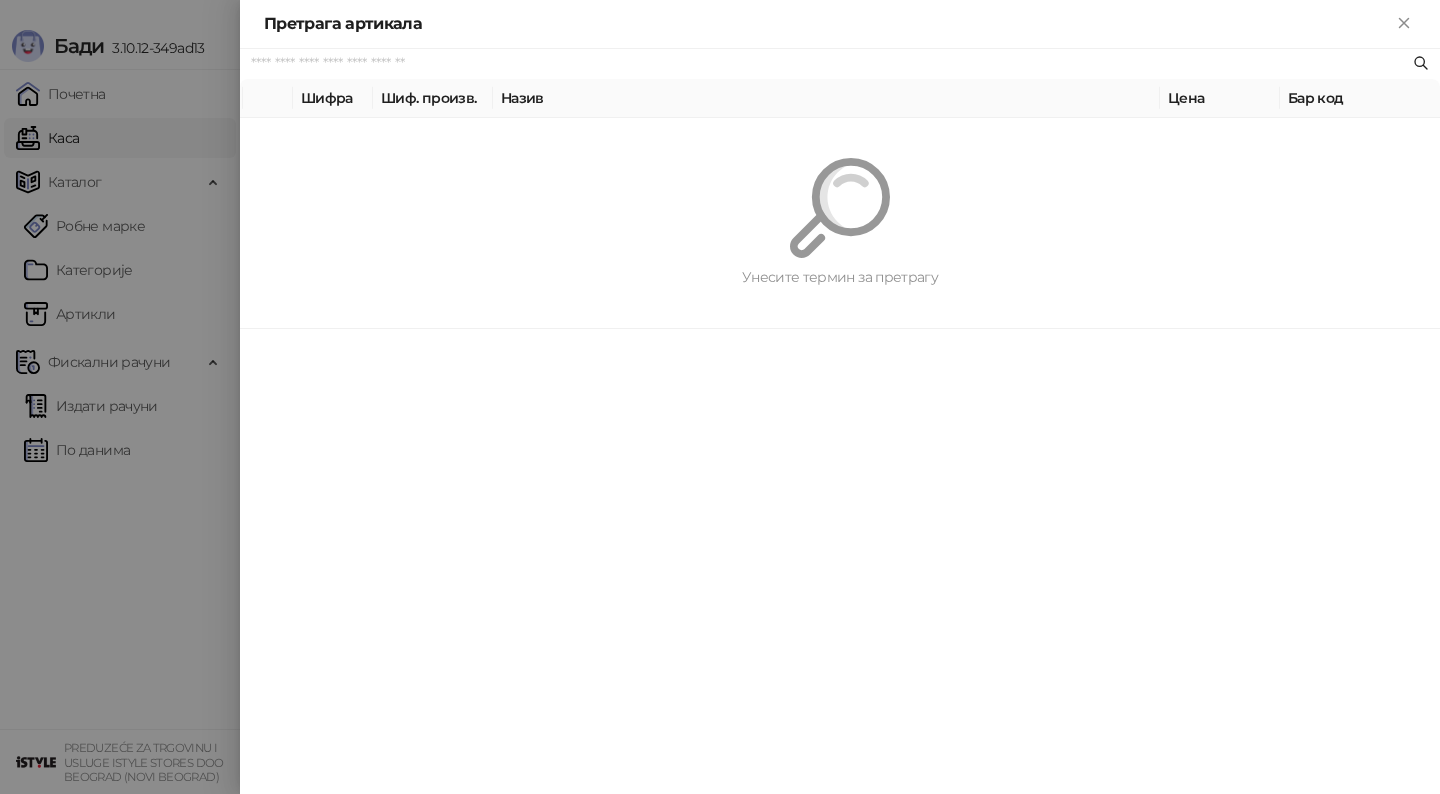 paste on "*********" 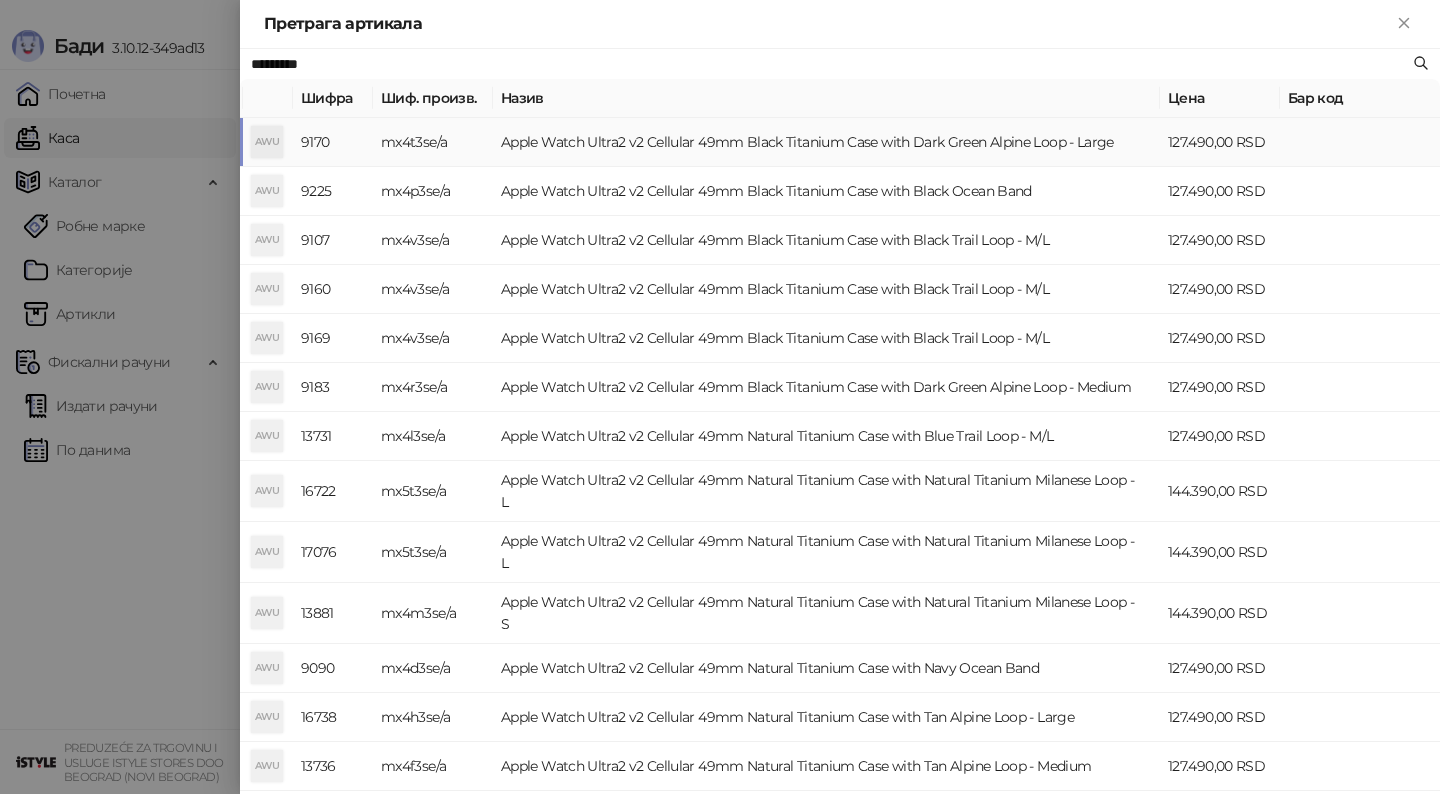 click on "Apple Watch Ultra2 v2 Cellular 49mm Black Titanium Case with Dark Green Alpine Loop - Large" at bounding box center [826, 142] 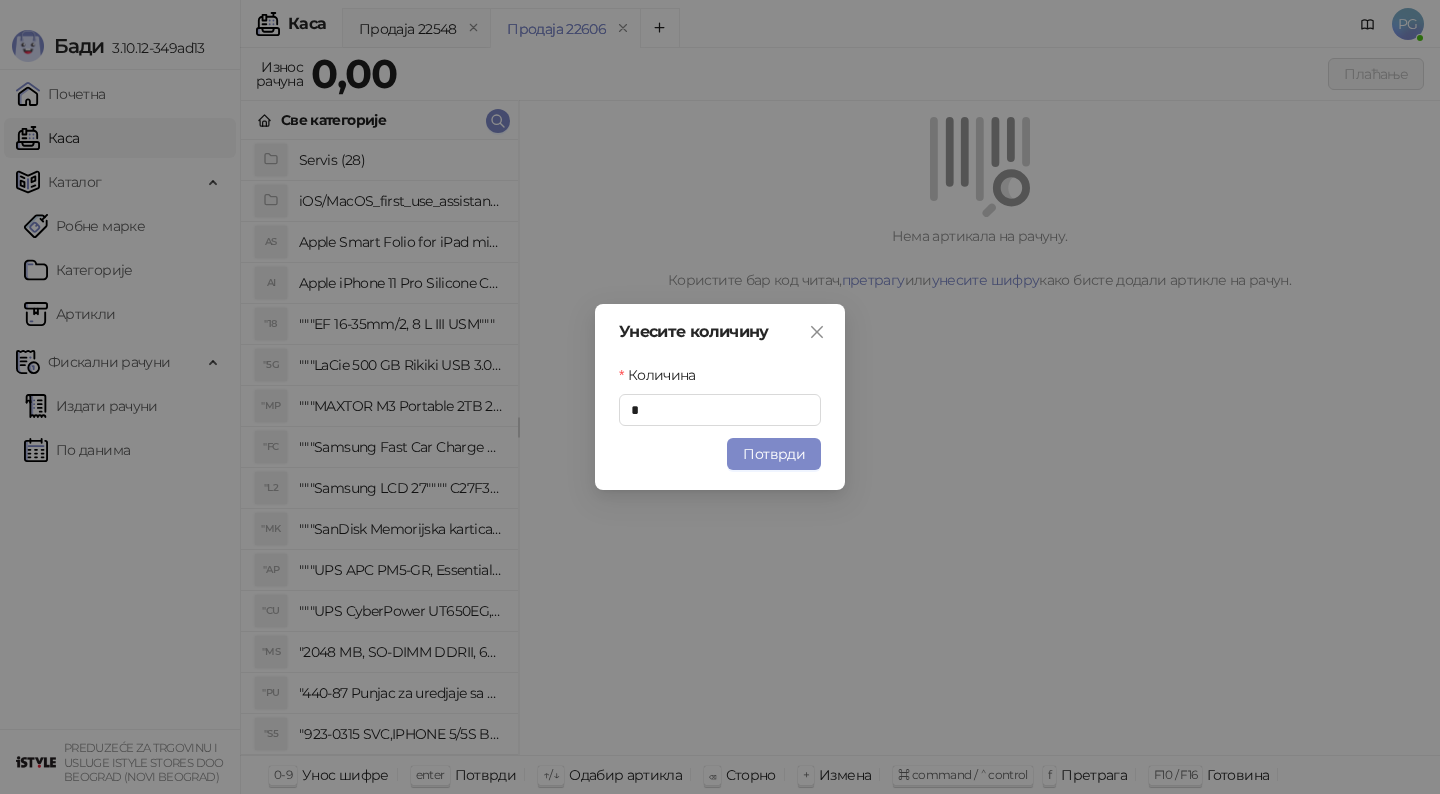 click on "Потврди" at bounding box center (774, 454) 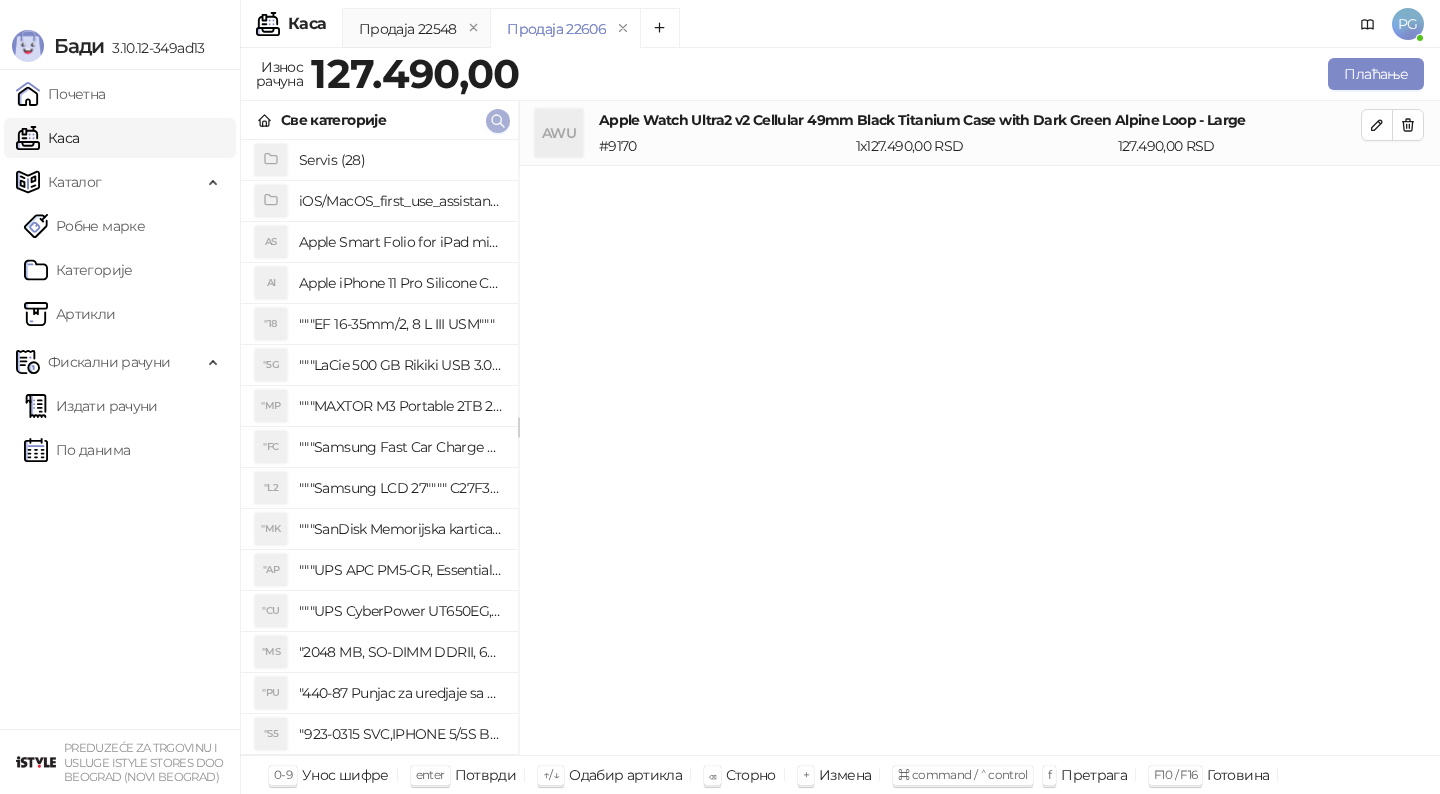 click at bounding box center (498, 121) 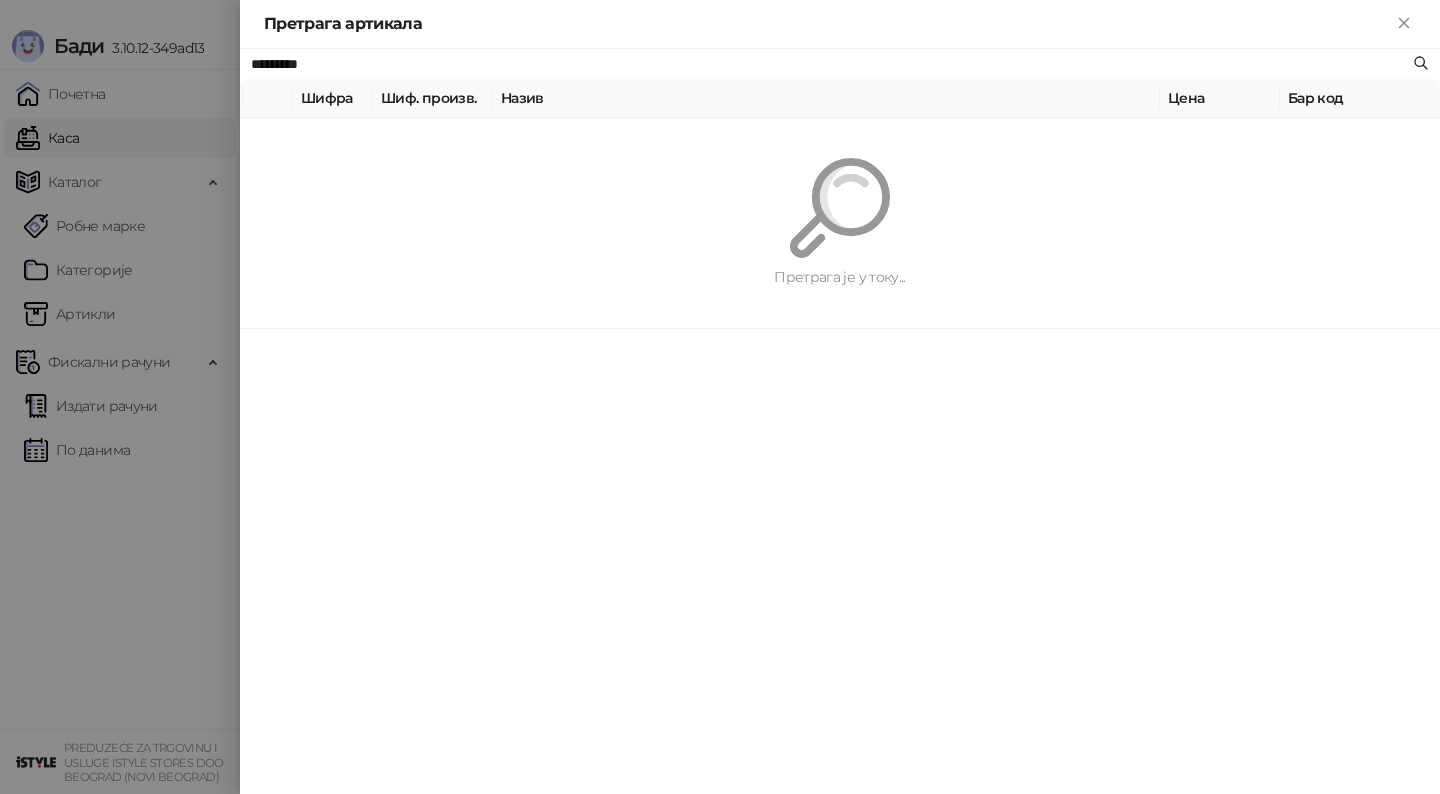 paste 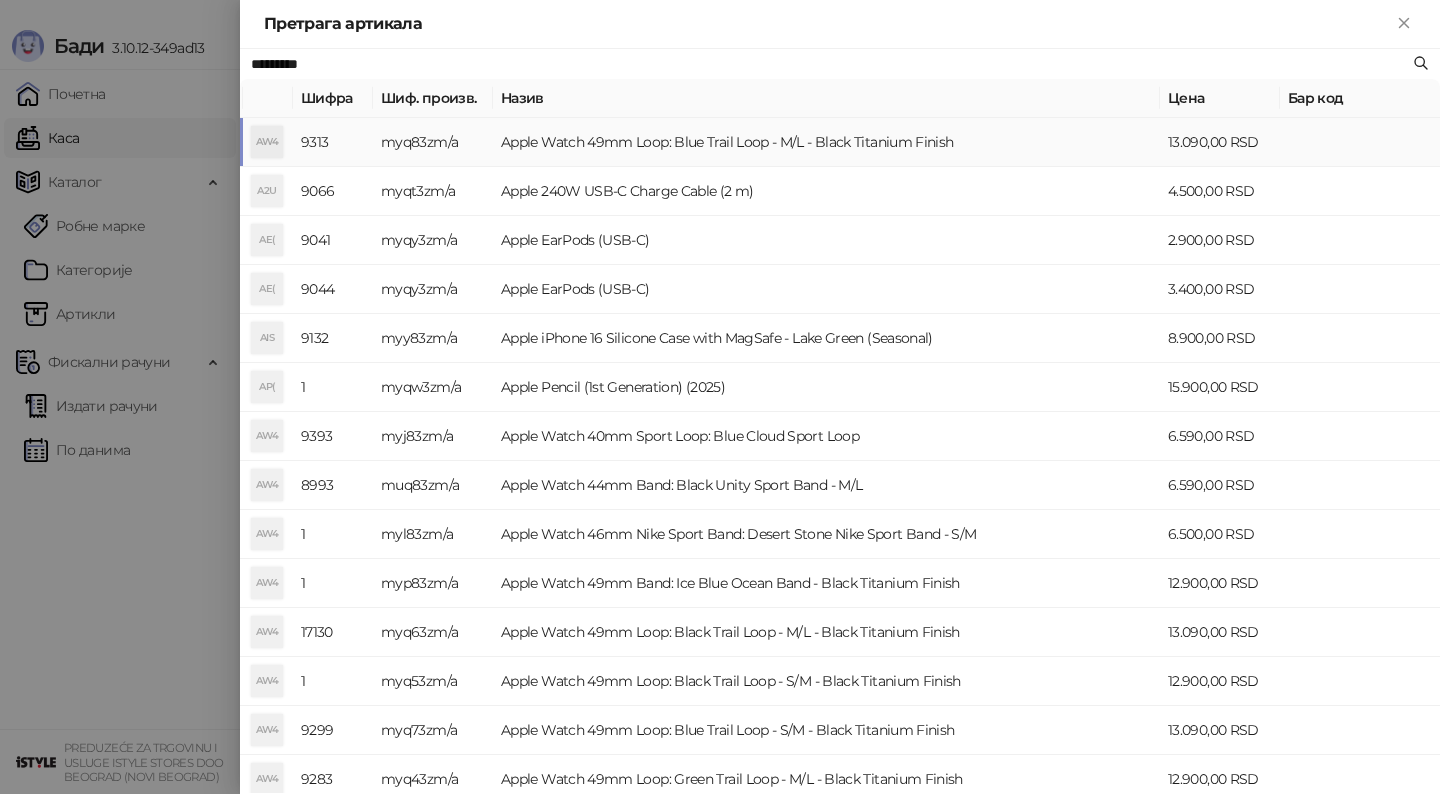 type on "*********" 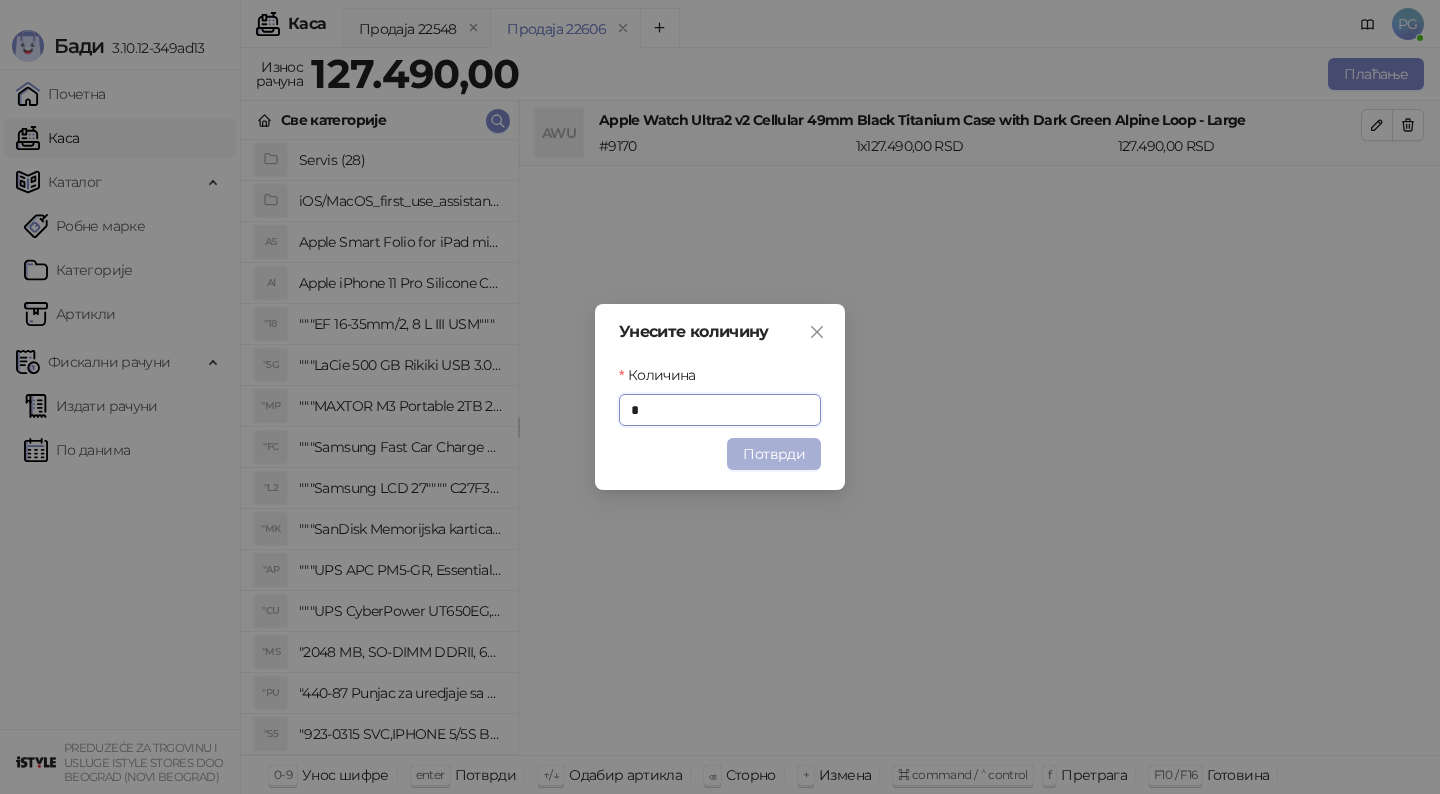 click on "Потврди" at bounding box center (774, 454) 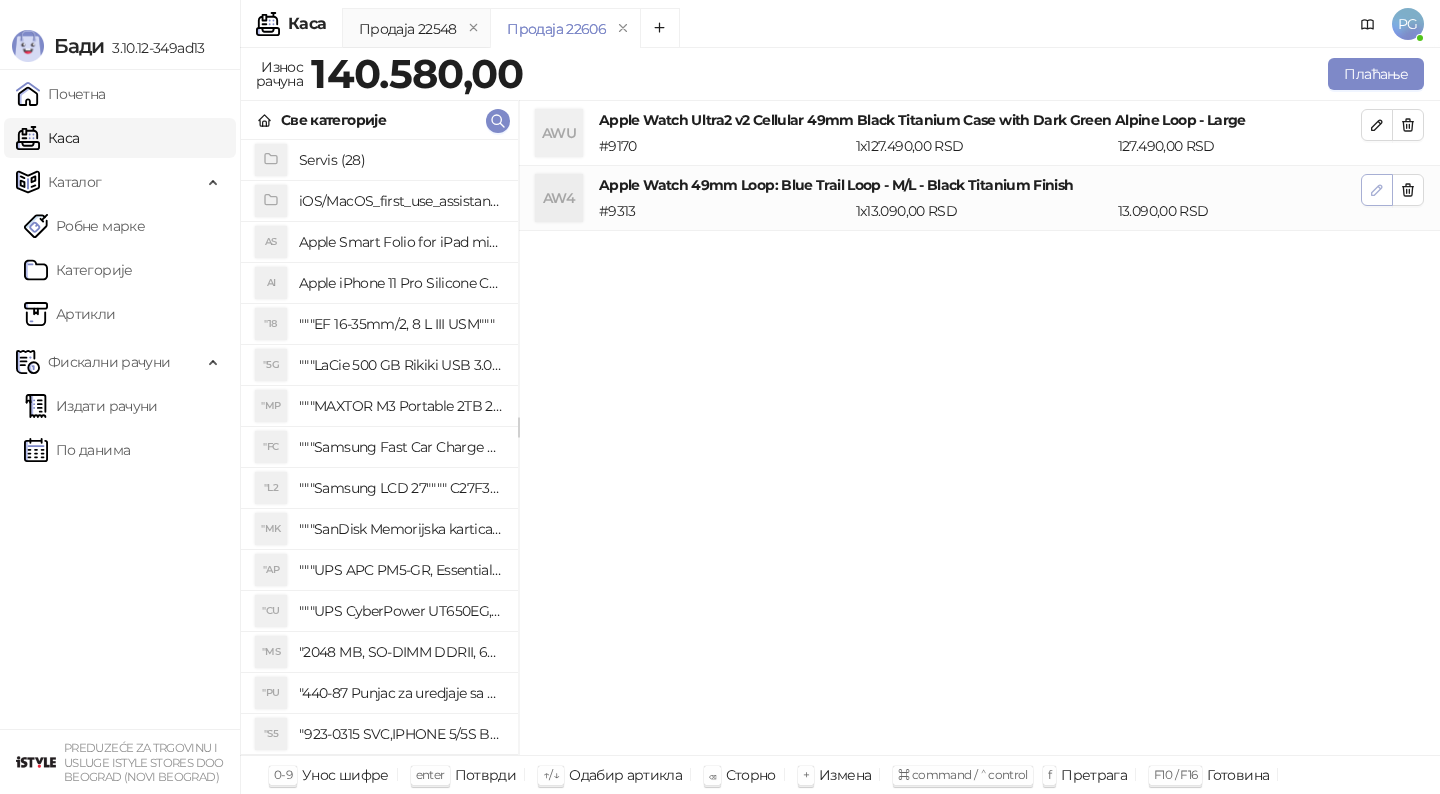 click 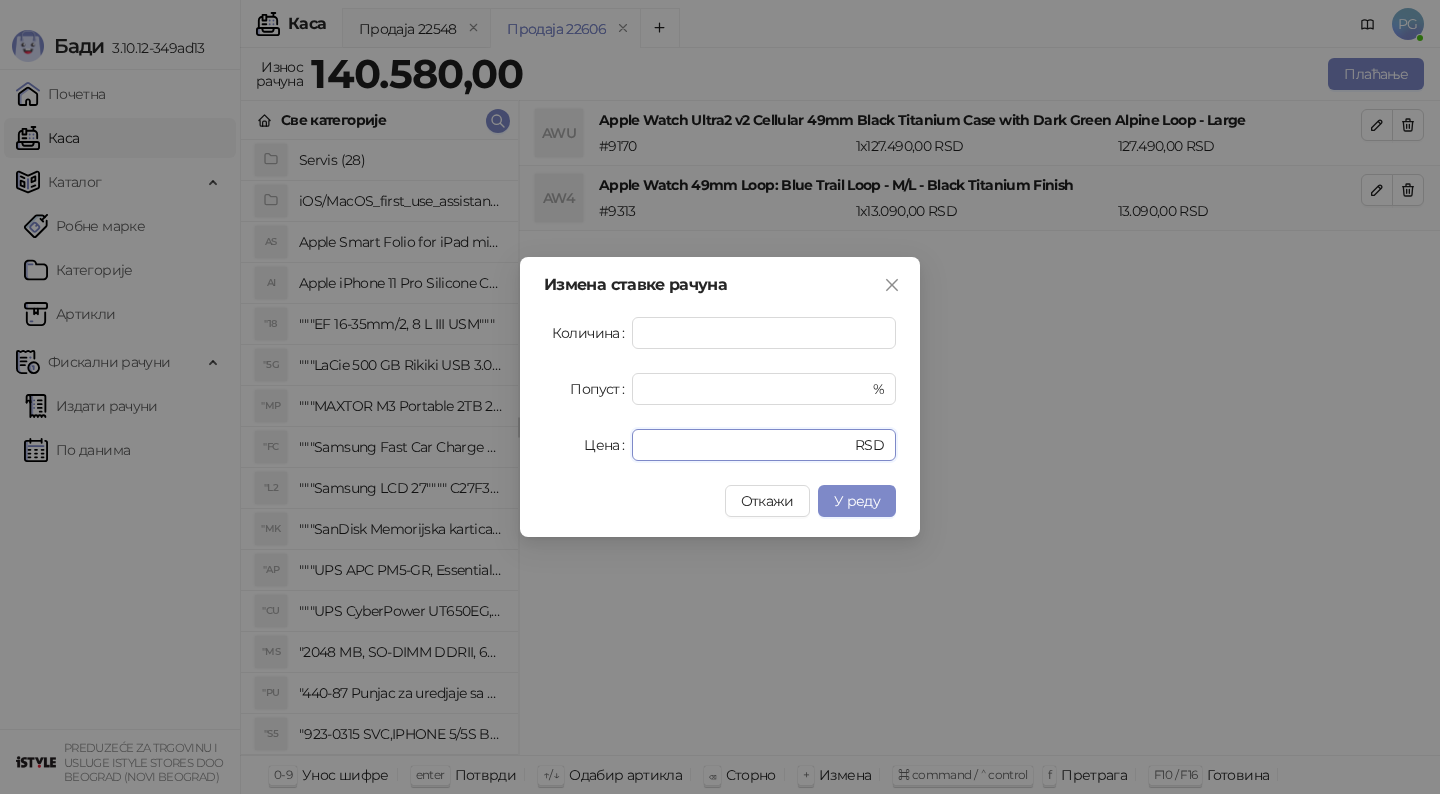 drag, startPoint x: 692, startPoint y: 444, endPoint x: 503, endPoint y: 444, distance: 189 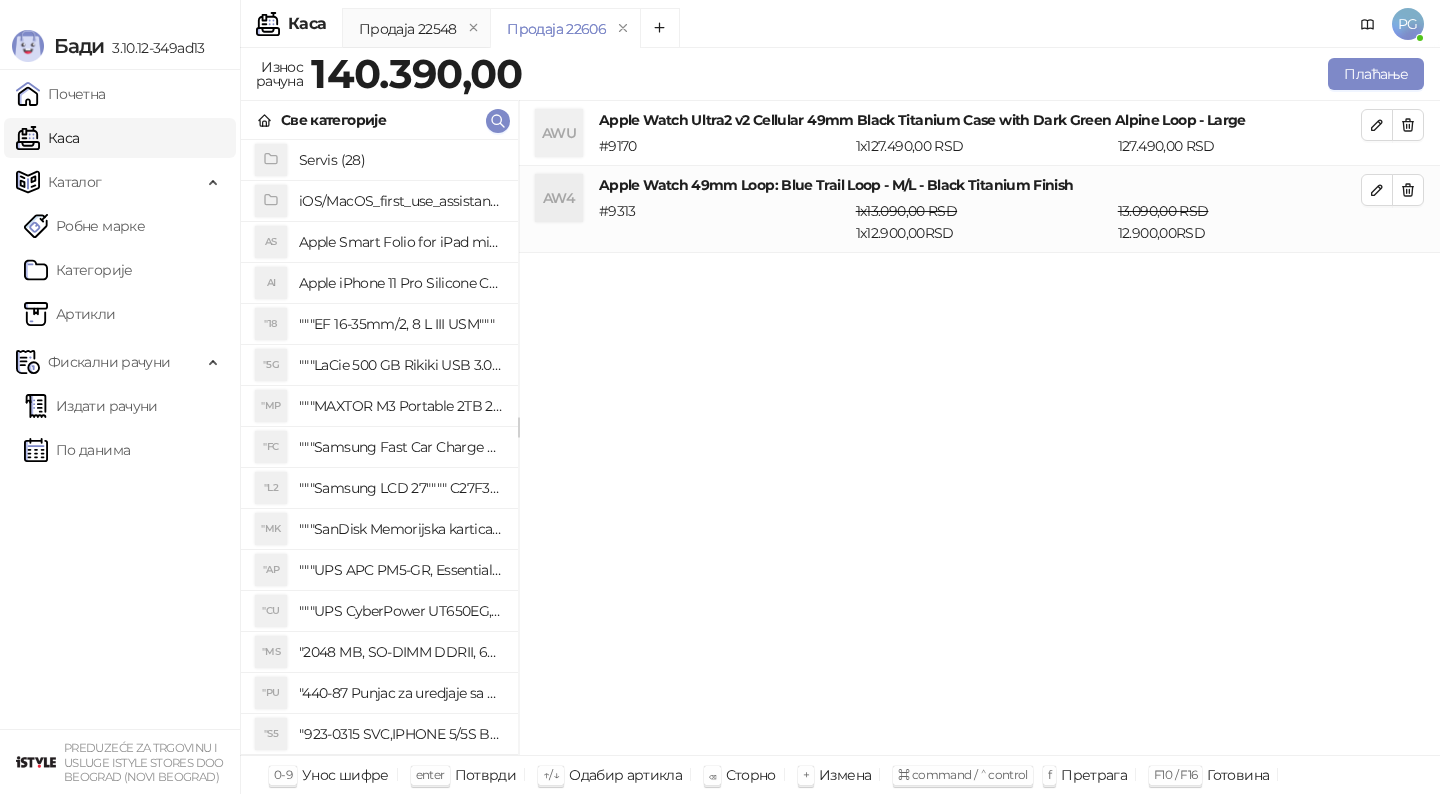 click 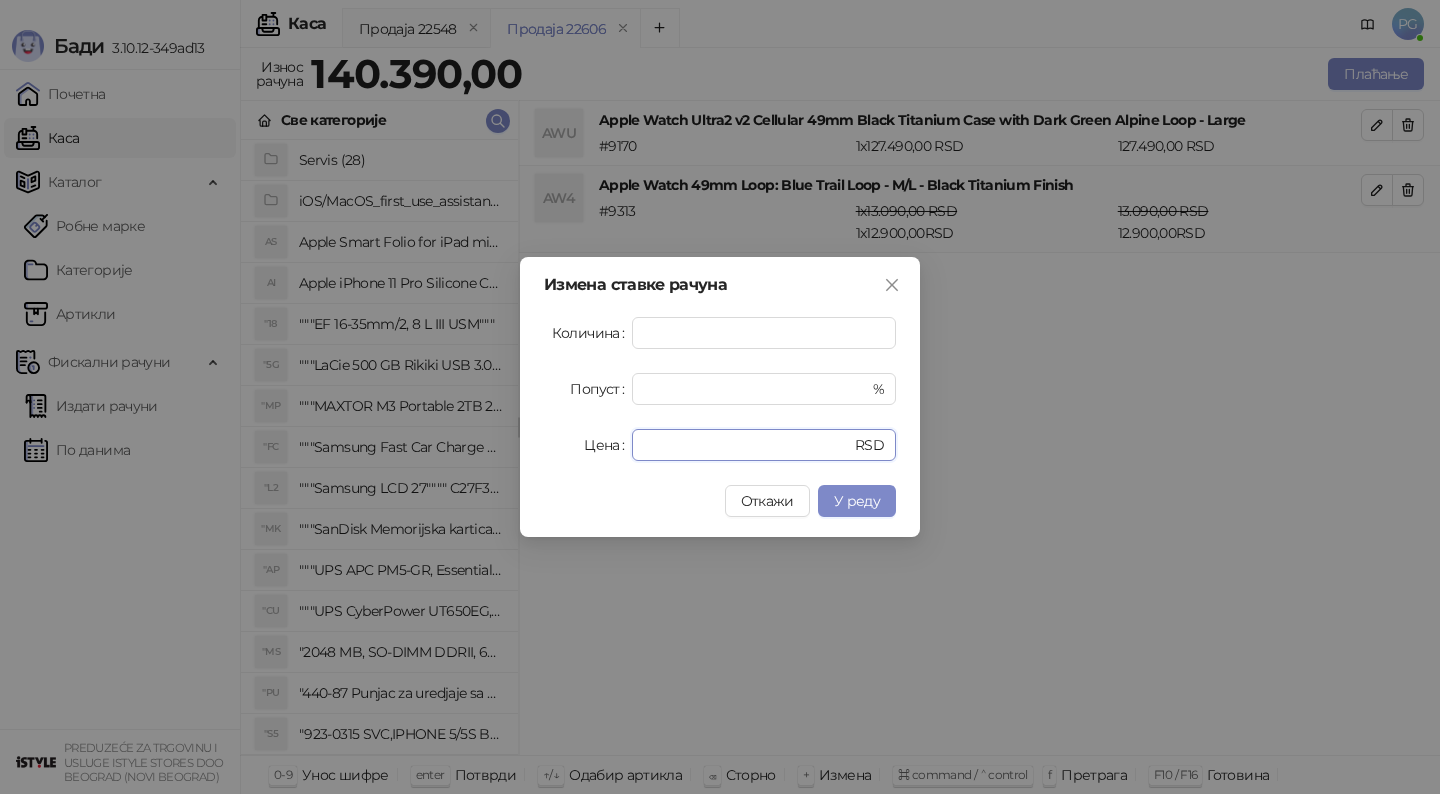 drag, startPoint x: 706, startPoint y: 449, endPoint x: 480, endPoint y: 449, distance: 226 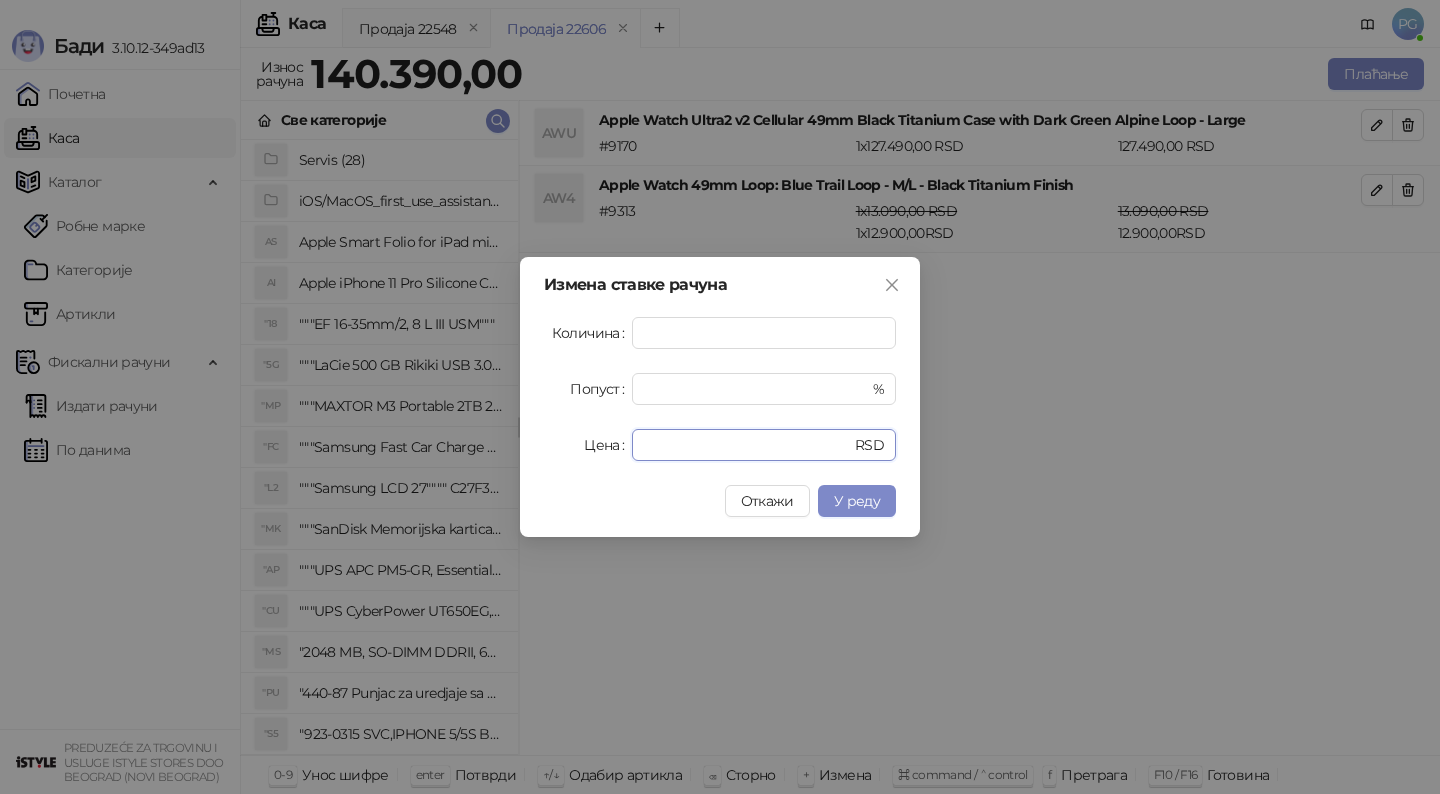 type on "******" 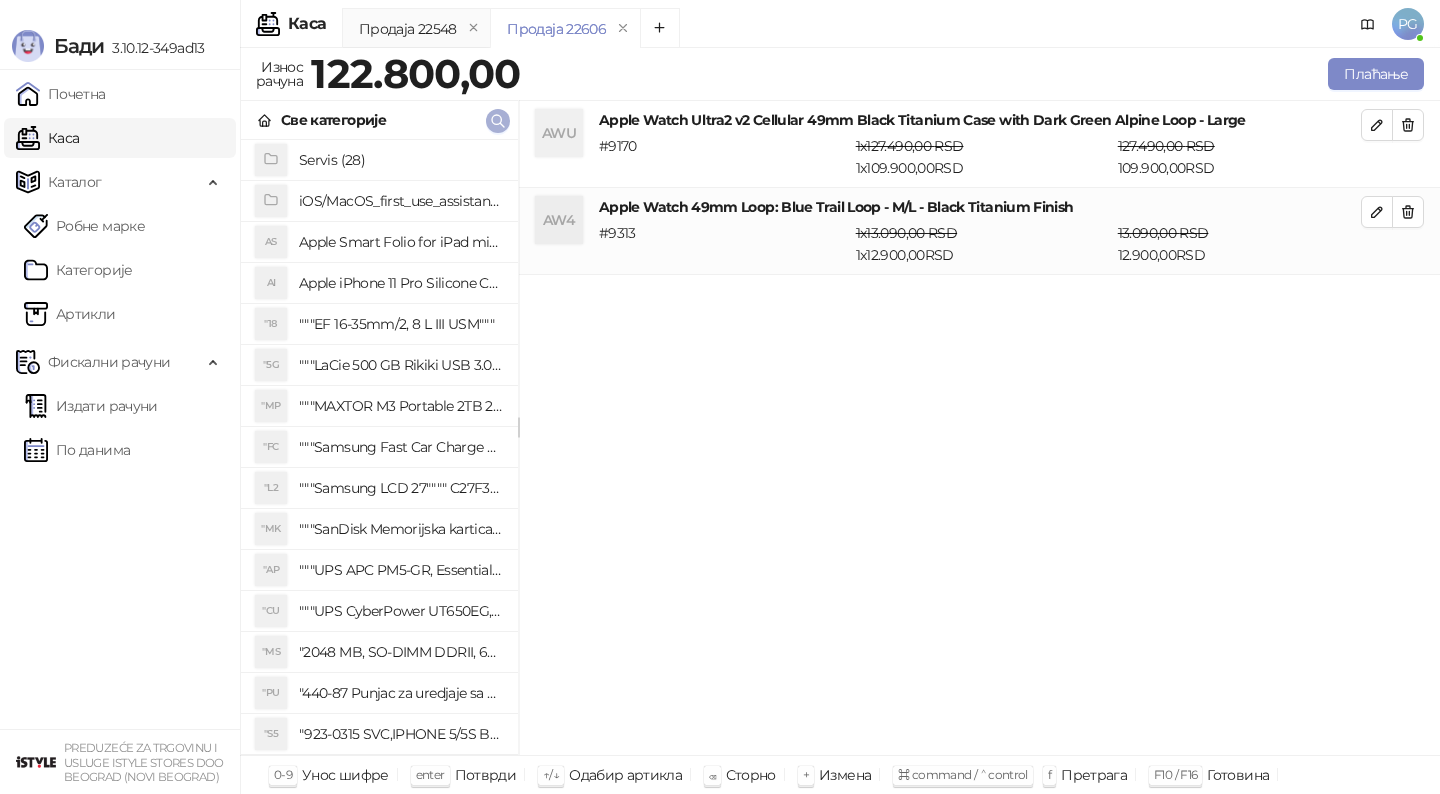 click 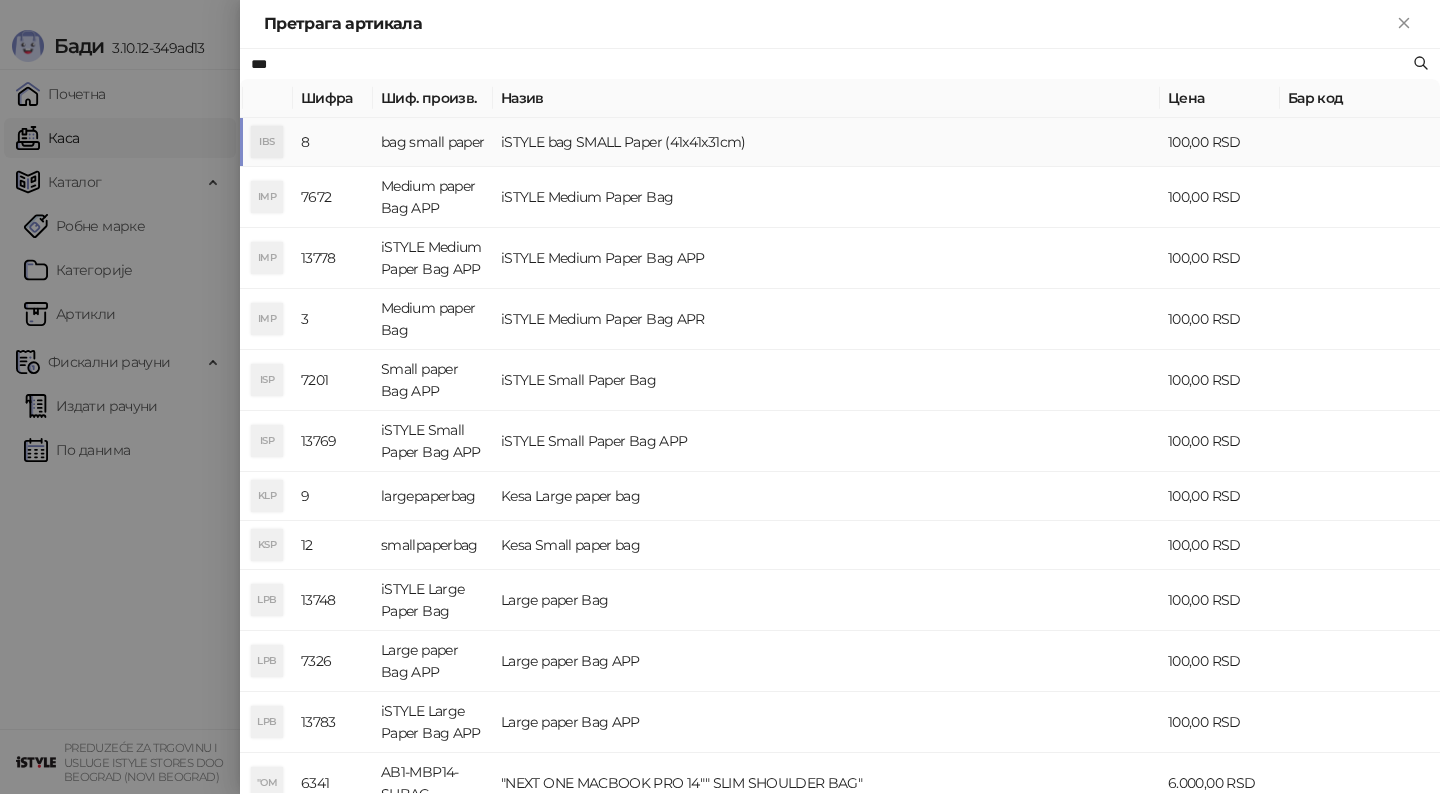 type on "***" 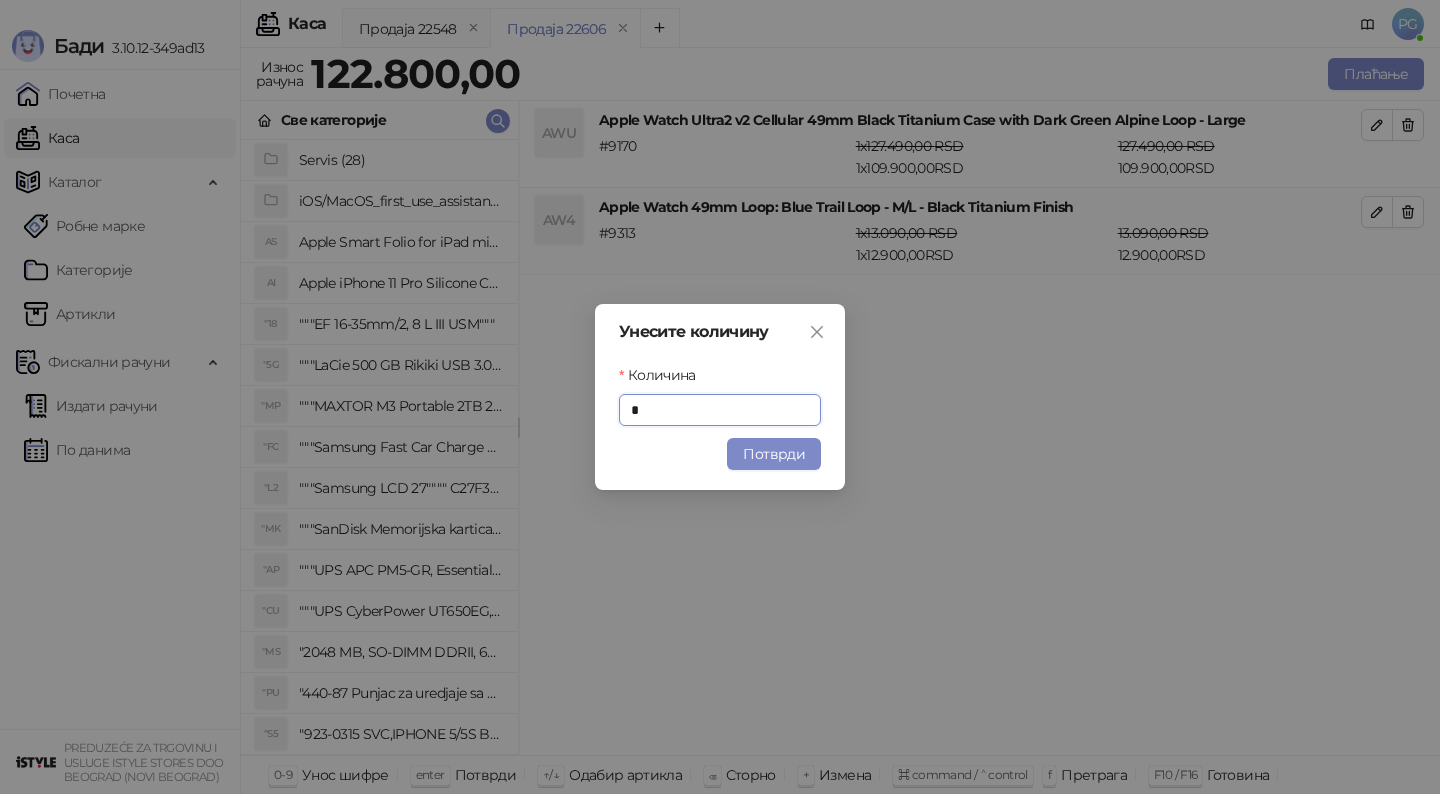 click on "Потврди" at bounding box center [774, 454] 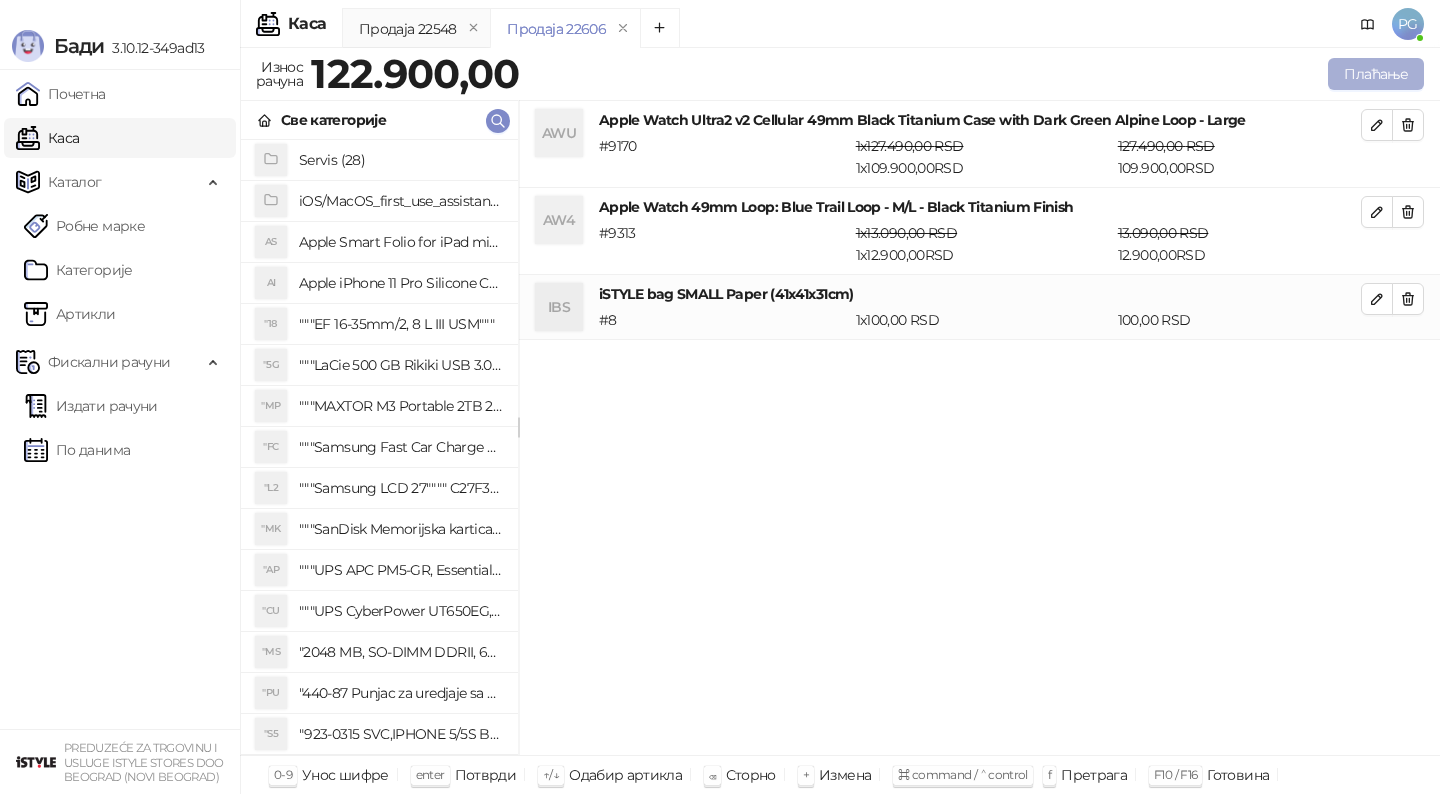 click on "Плаћање" at bounding box center (1376, 74) 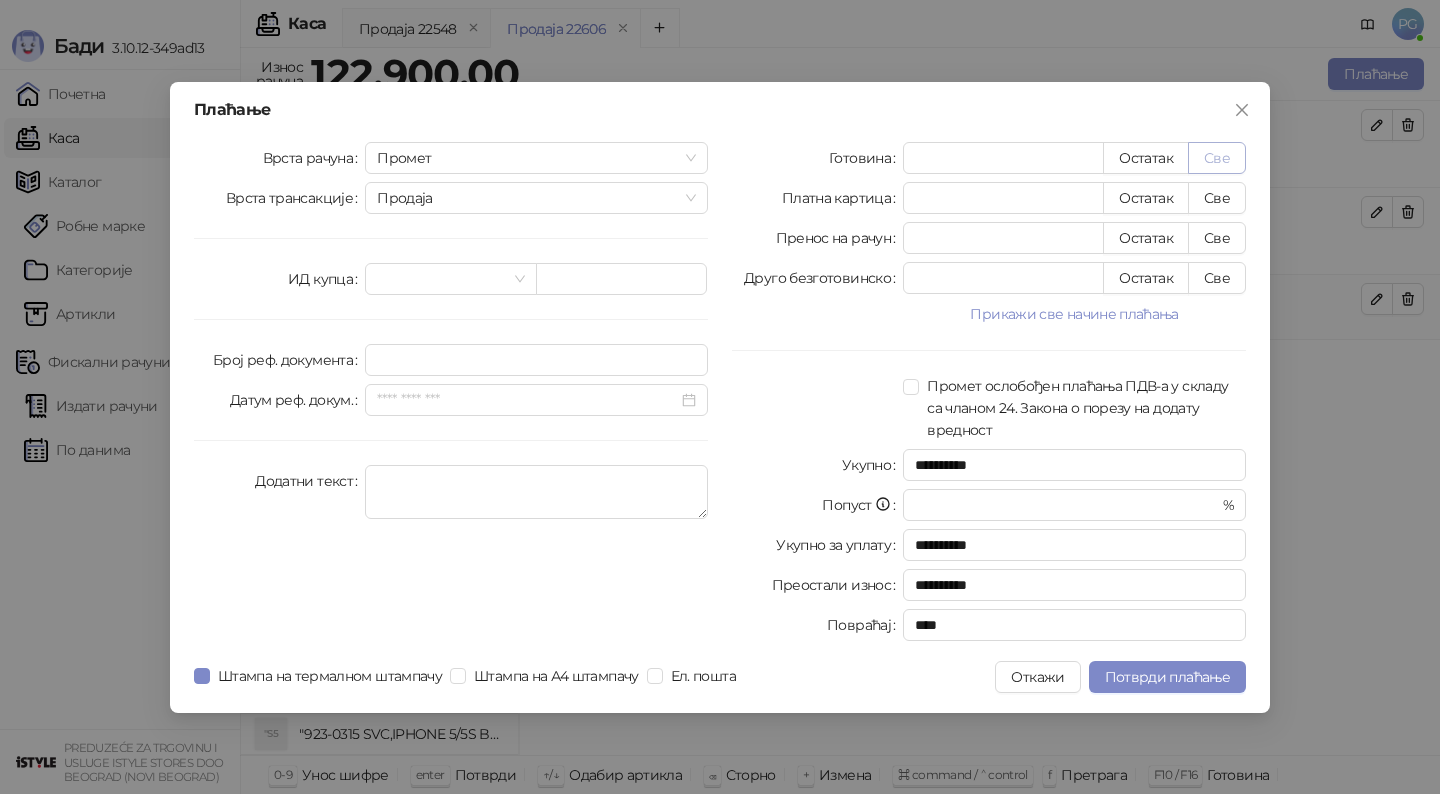 click on "Све" at bounding box center [1217, 158] 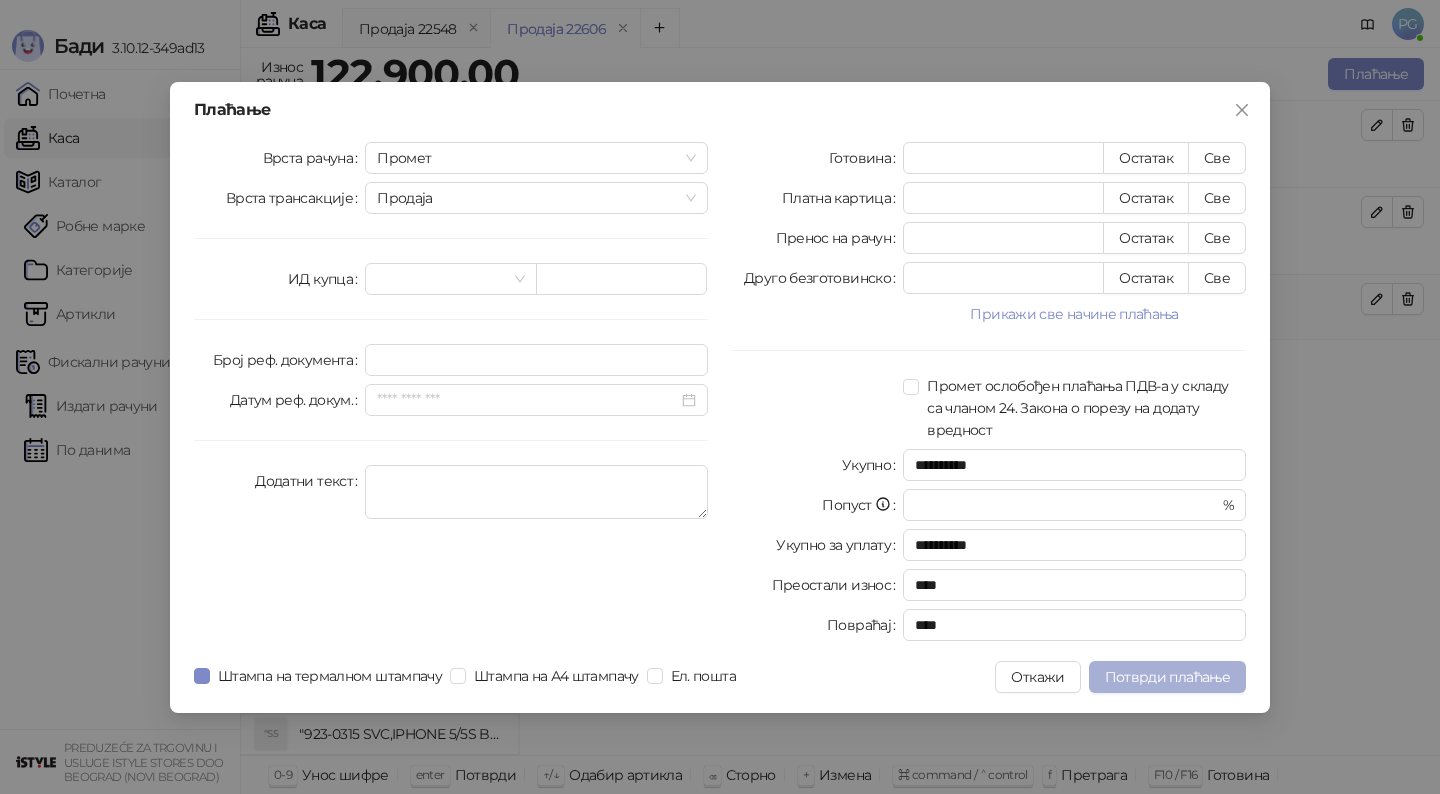 click on "Потврди плаћање" at bounding box center [1167, 677] 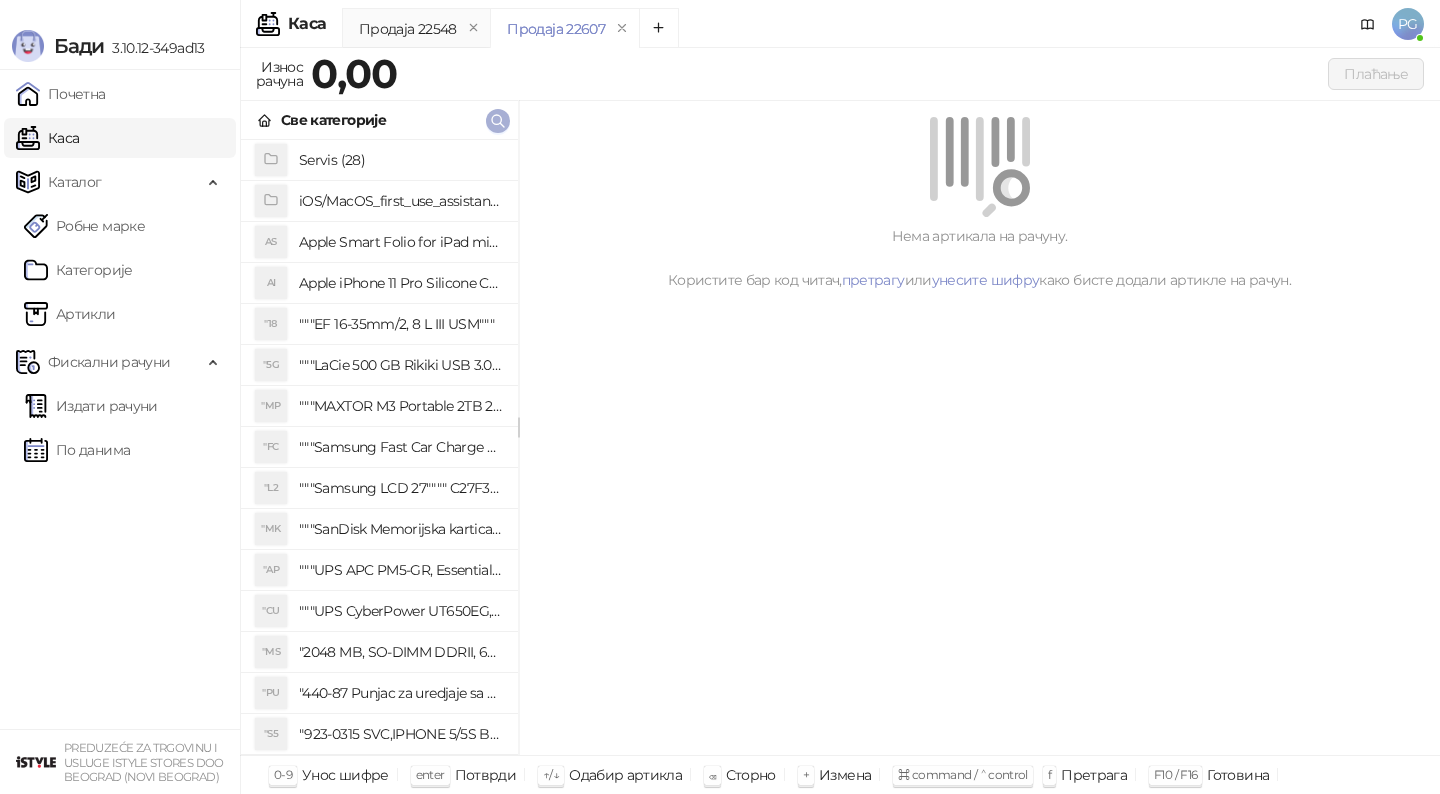 click 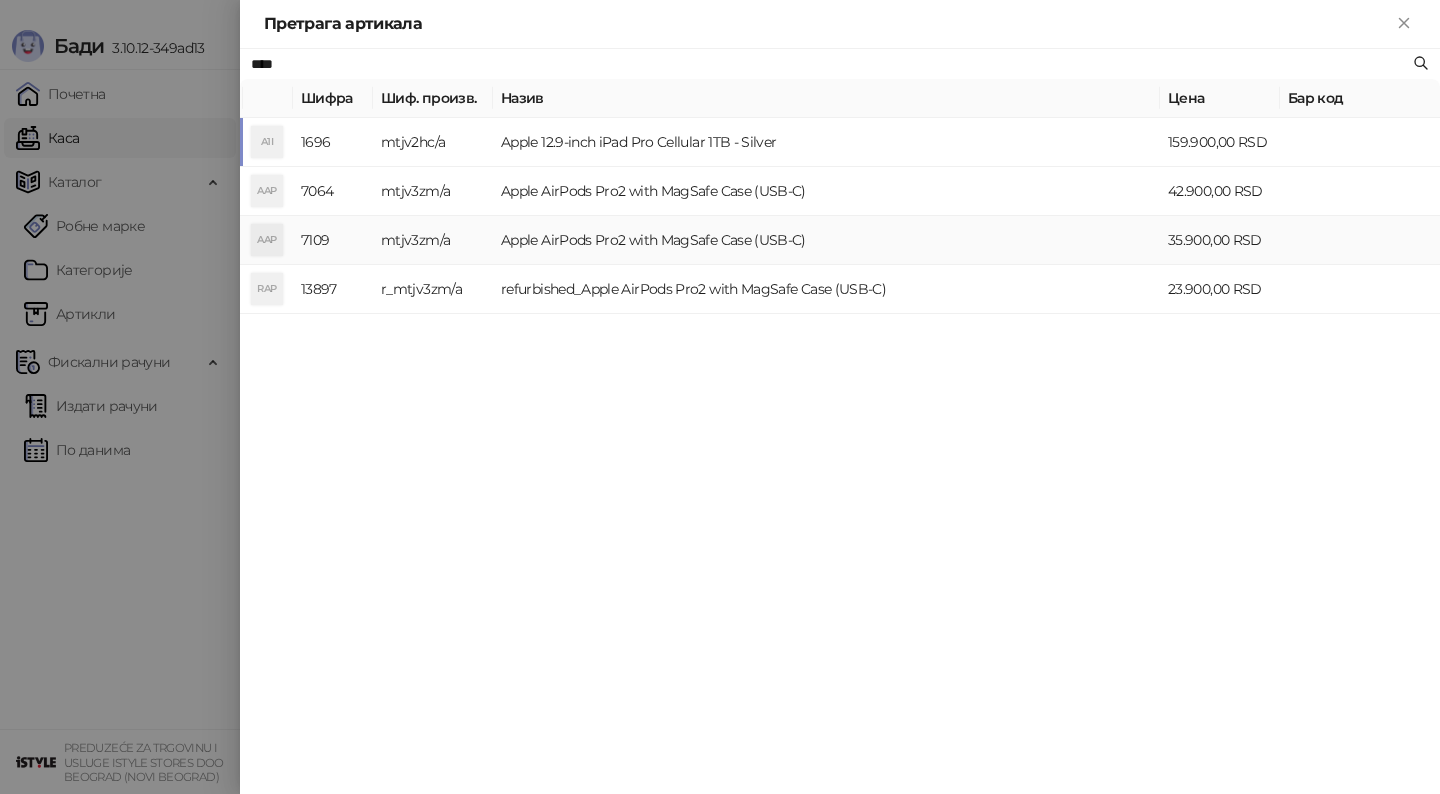 click on "Apple AirPods Pro2 with MagSafe Case (USB-C)" at bounding box center (826, 240) 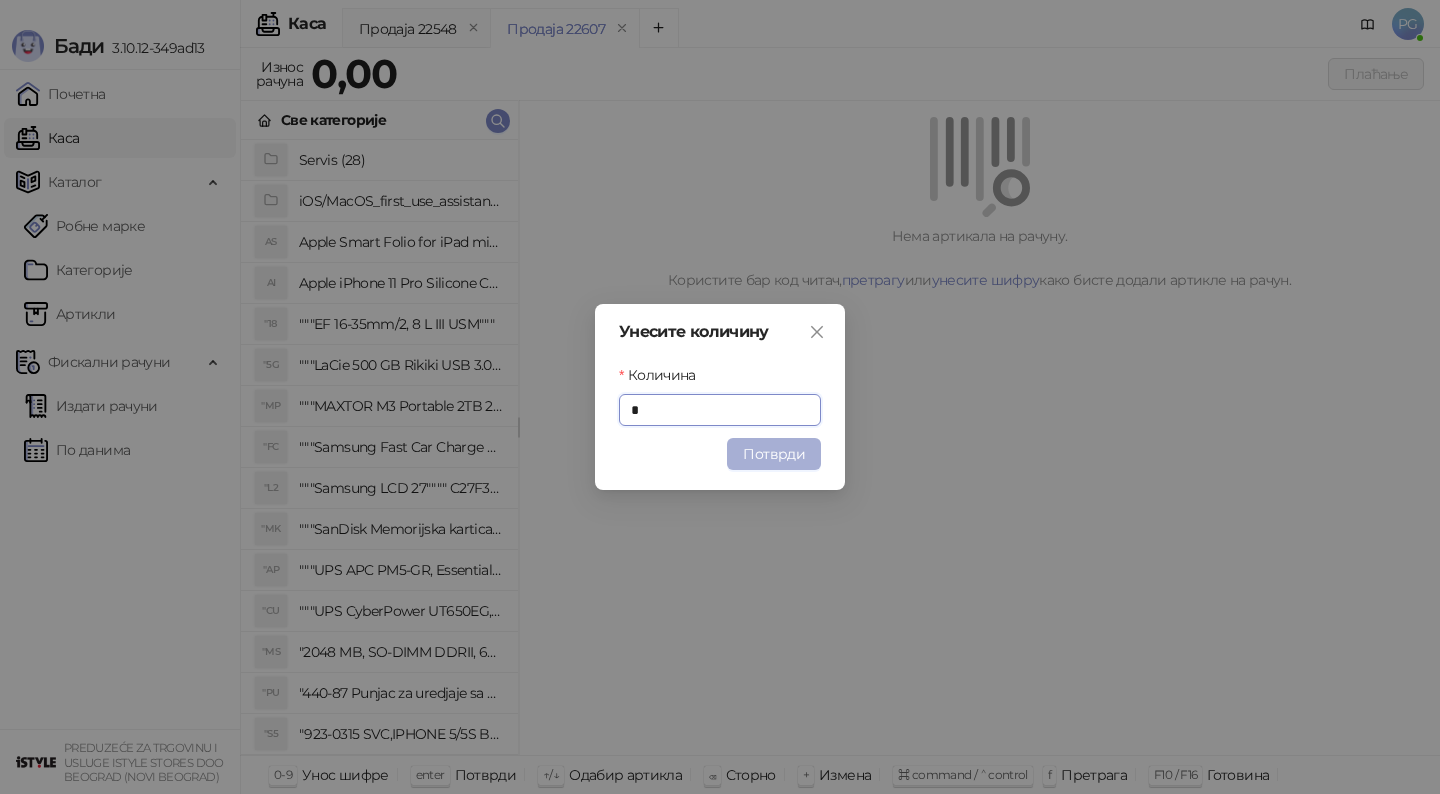 click on "Потврди" at bounding box center [774, 454] 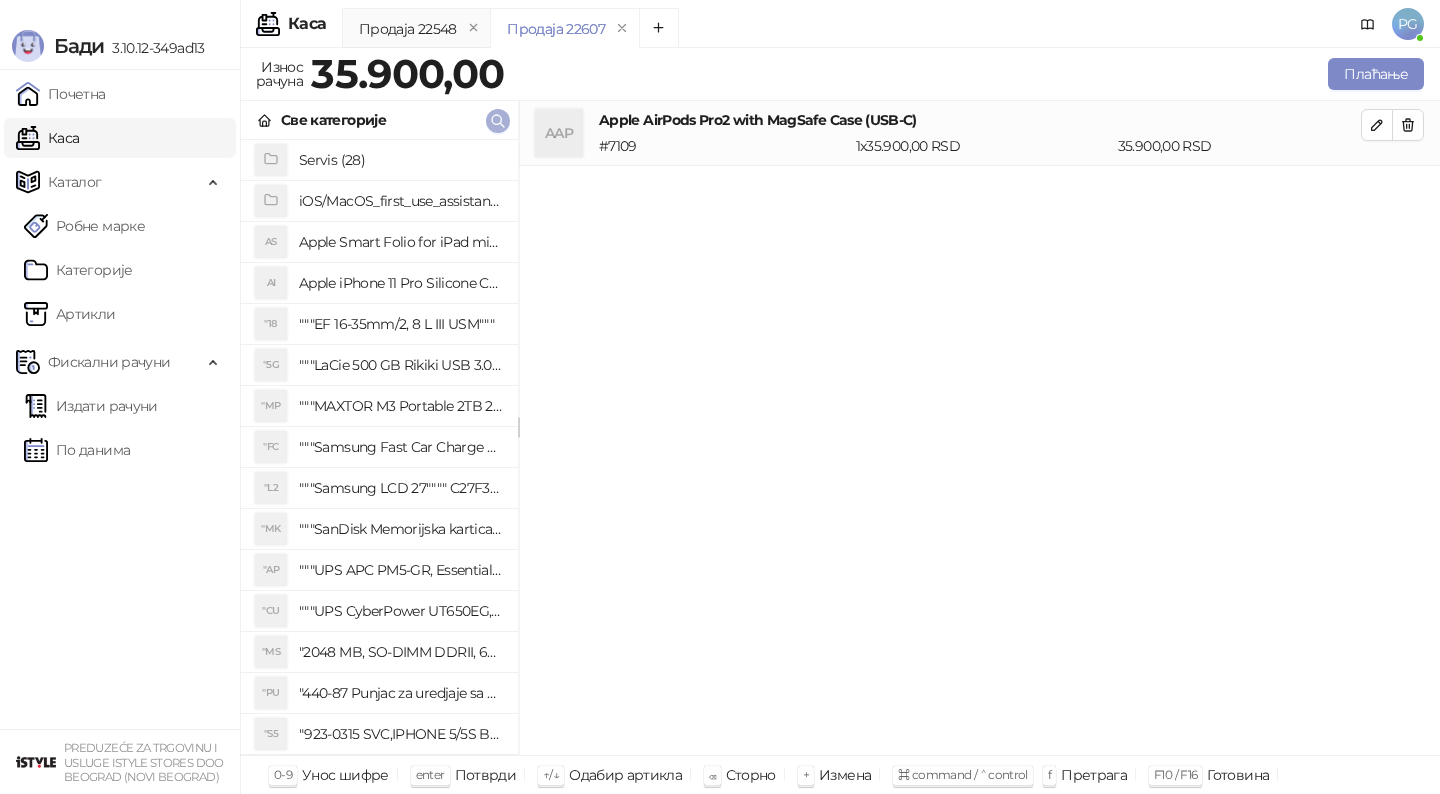 click 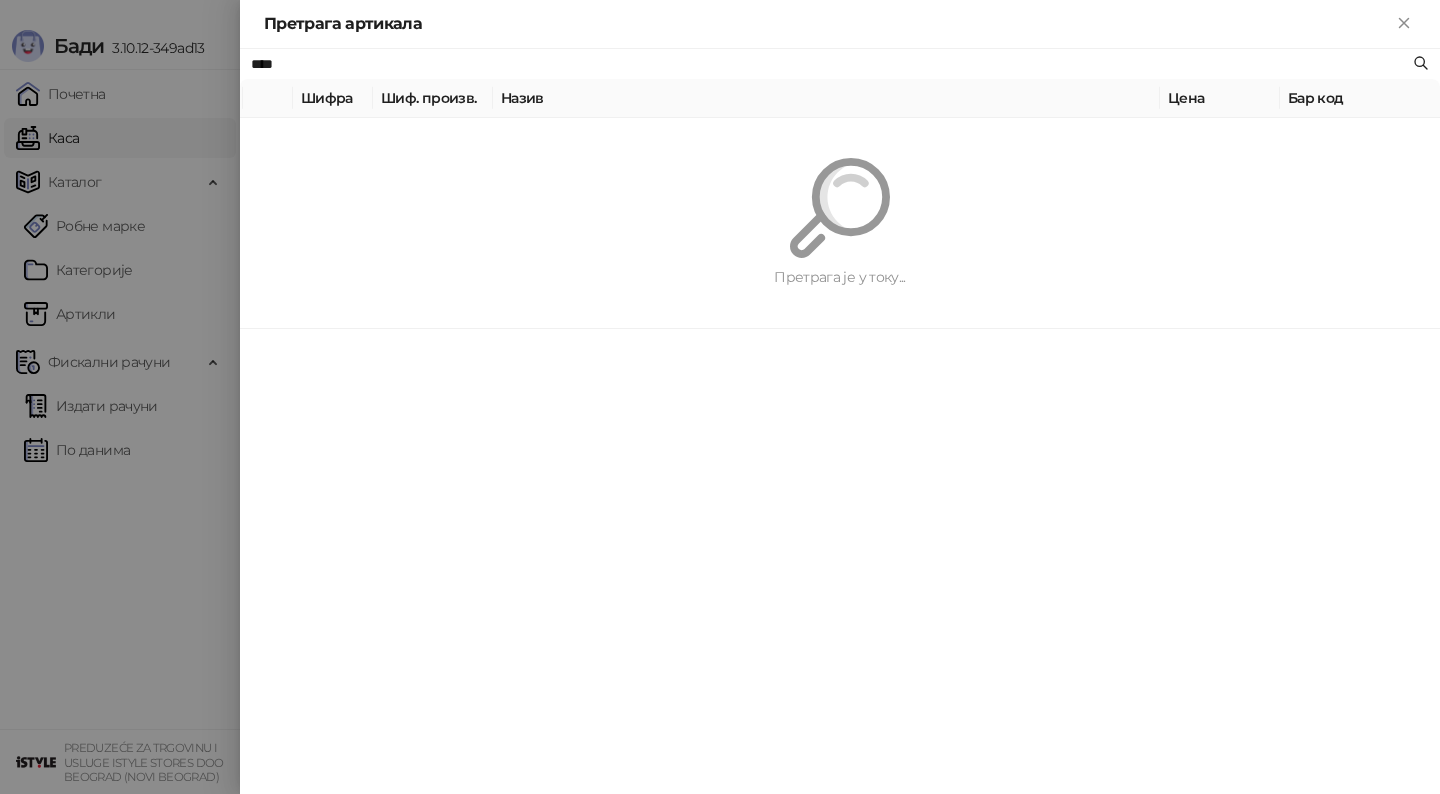 paste on "****" 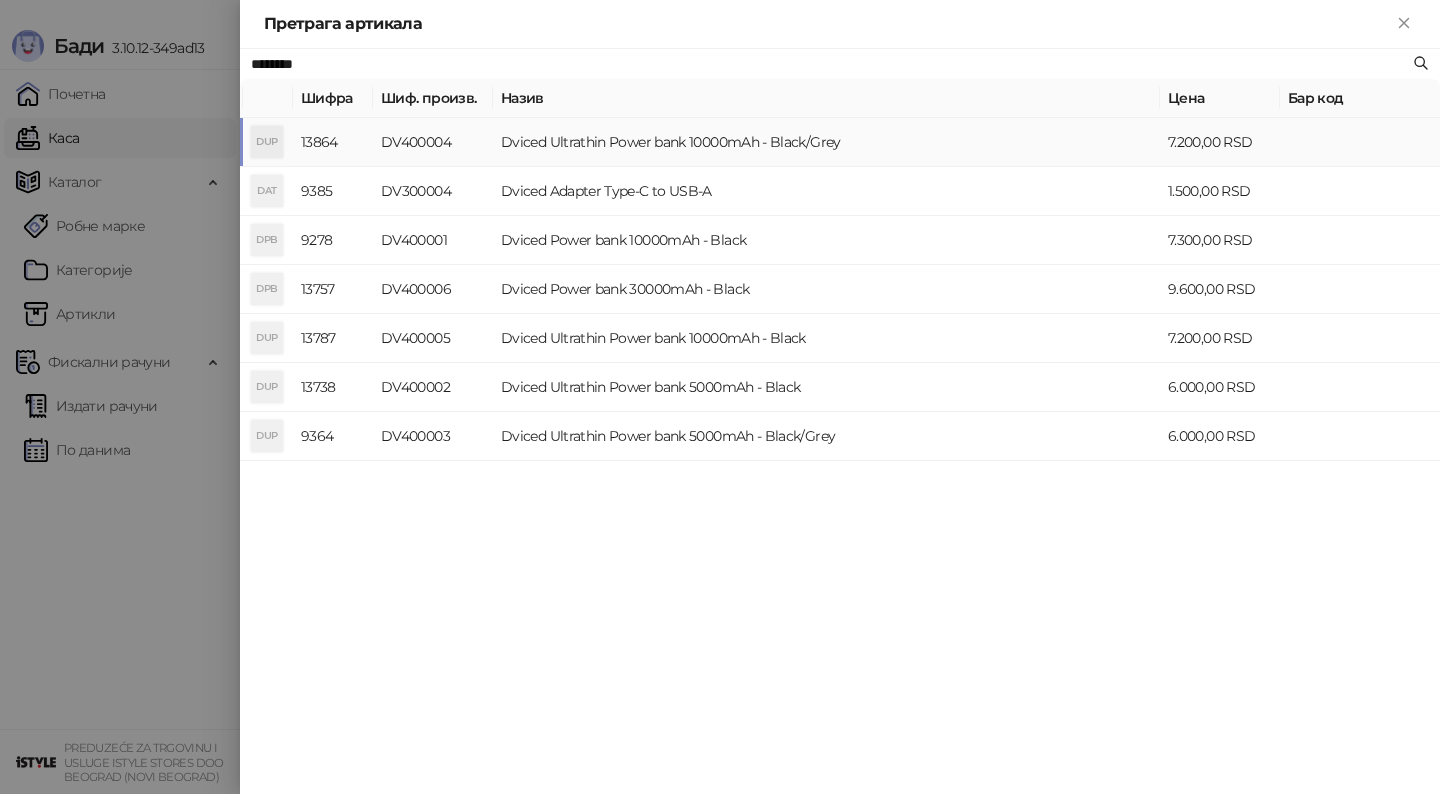 click on "Dviced Ultrathin Power bank 10000mAh - Black/Grey" at bounding box center [826, 142] 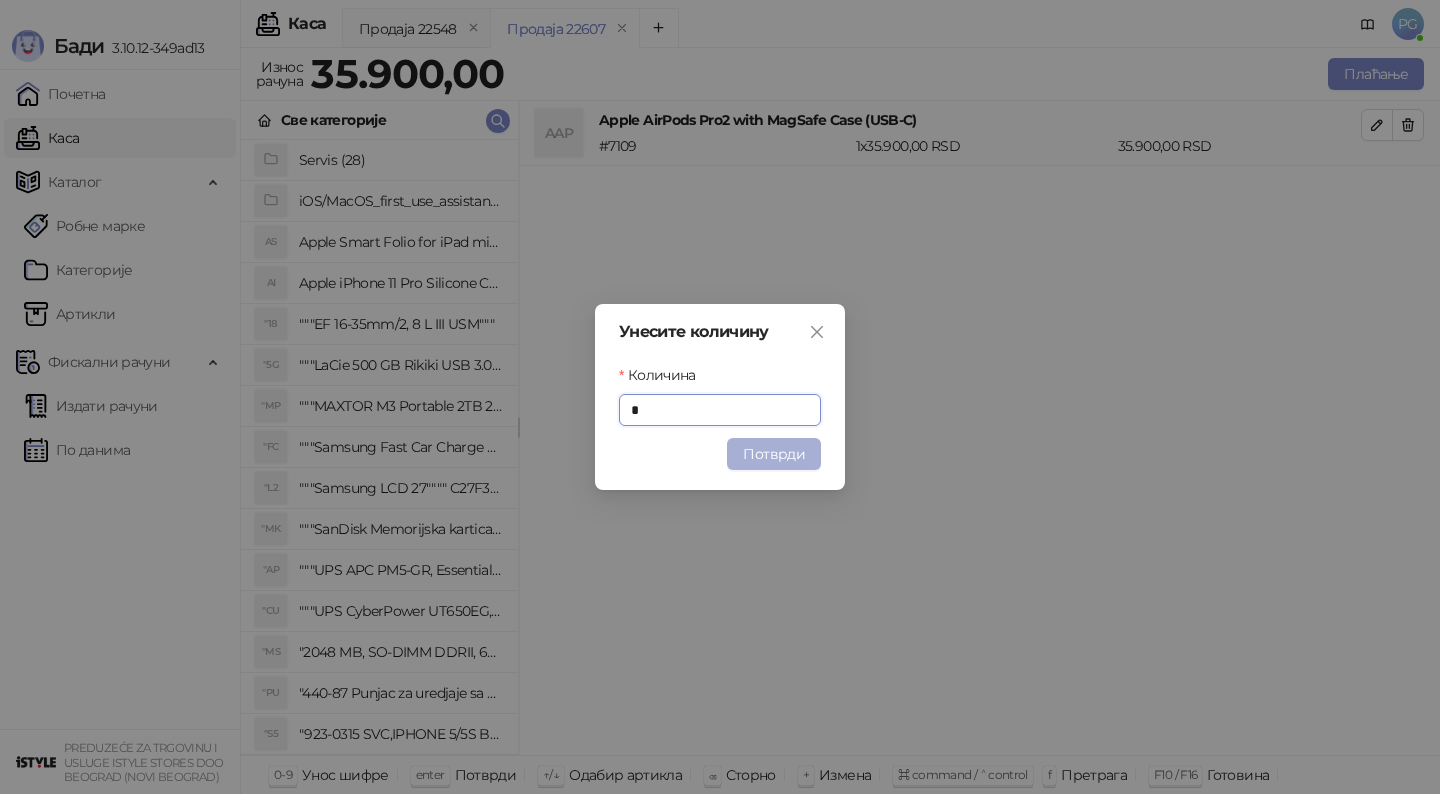 click on "Потврди" at bounding box center [774, 454] 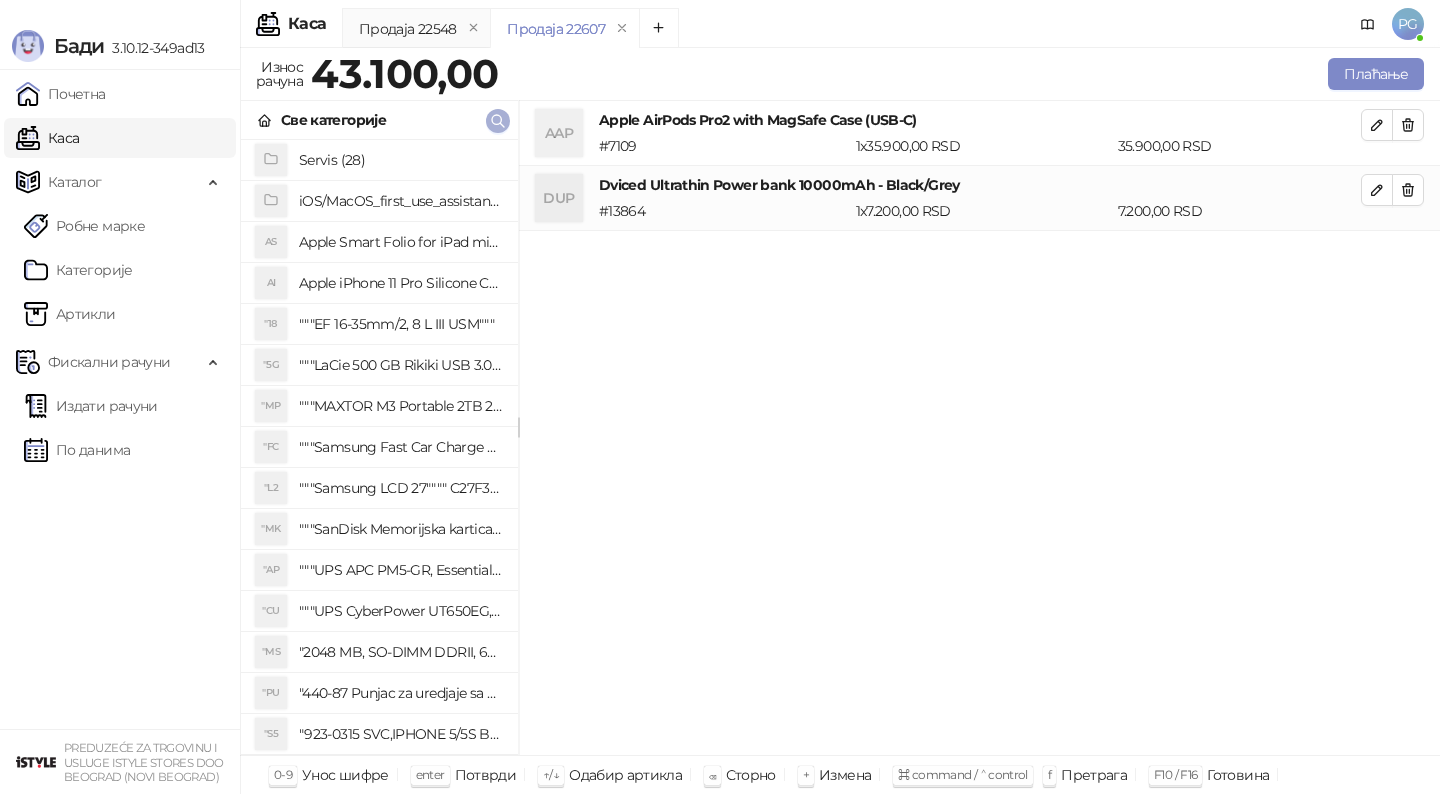 click 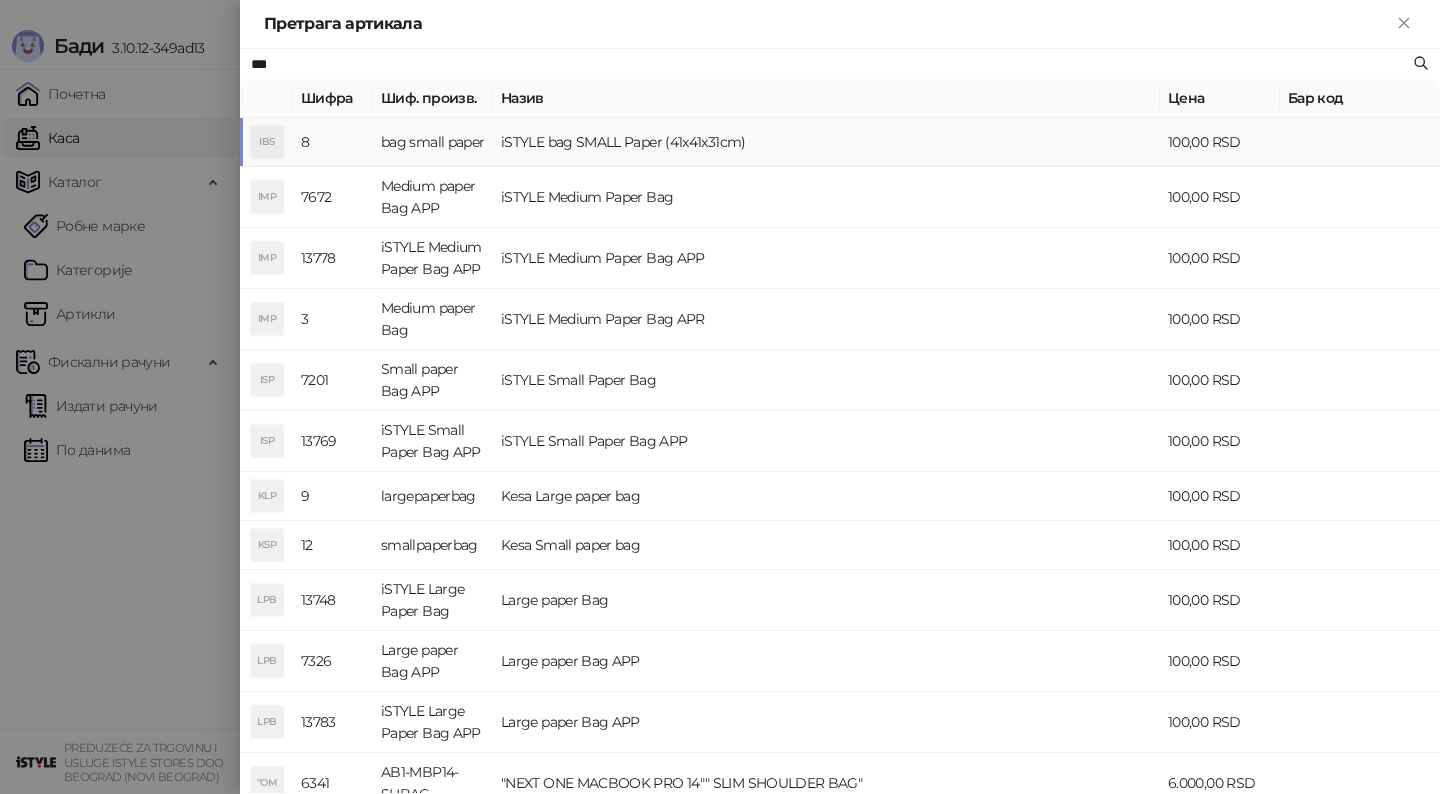 type on "***" 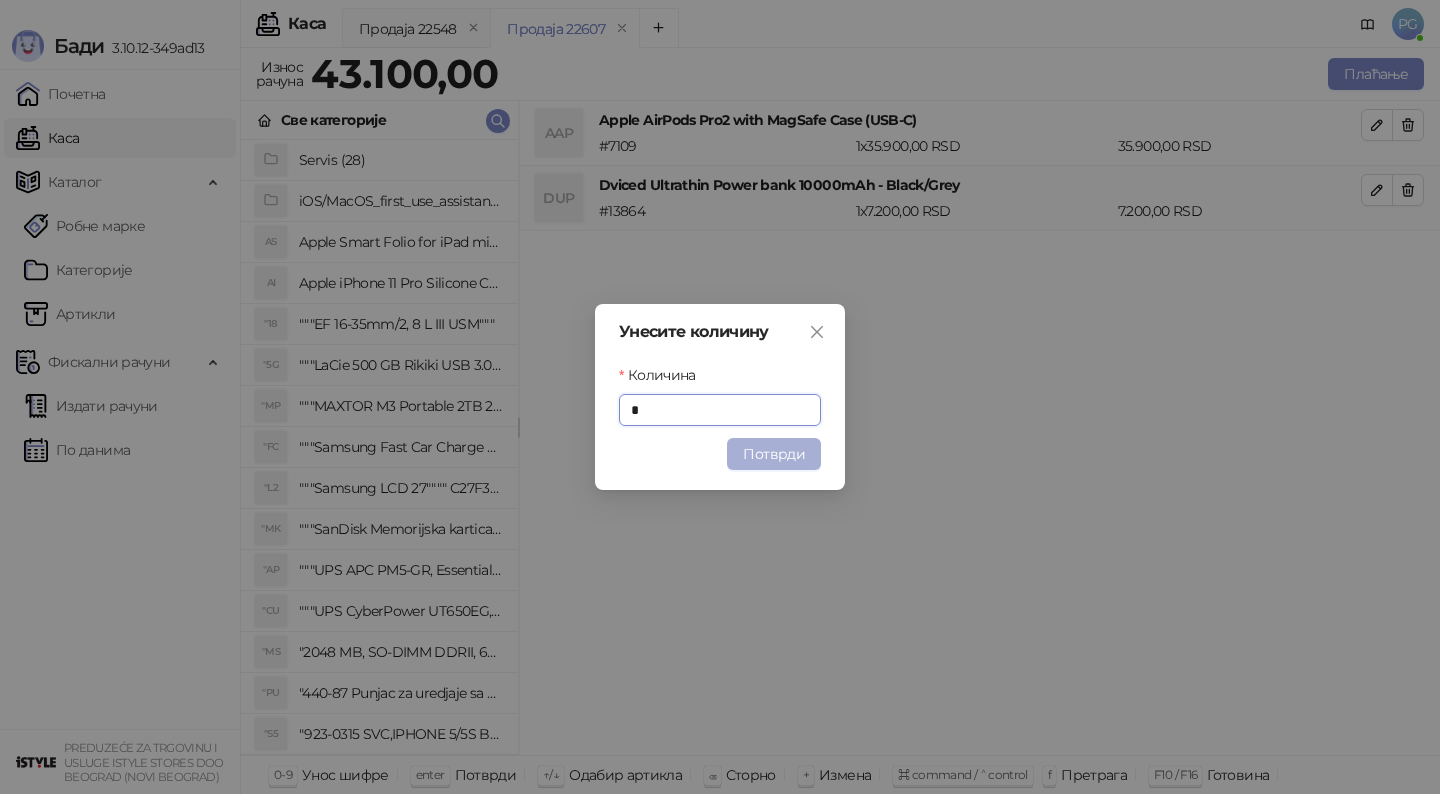 click on "Потврди" at bounding box center [774, 454] 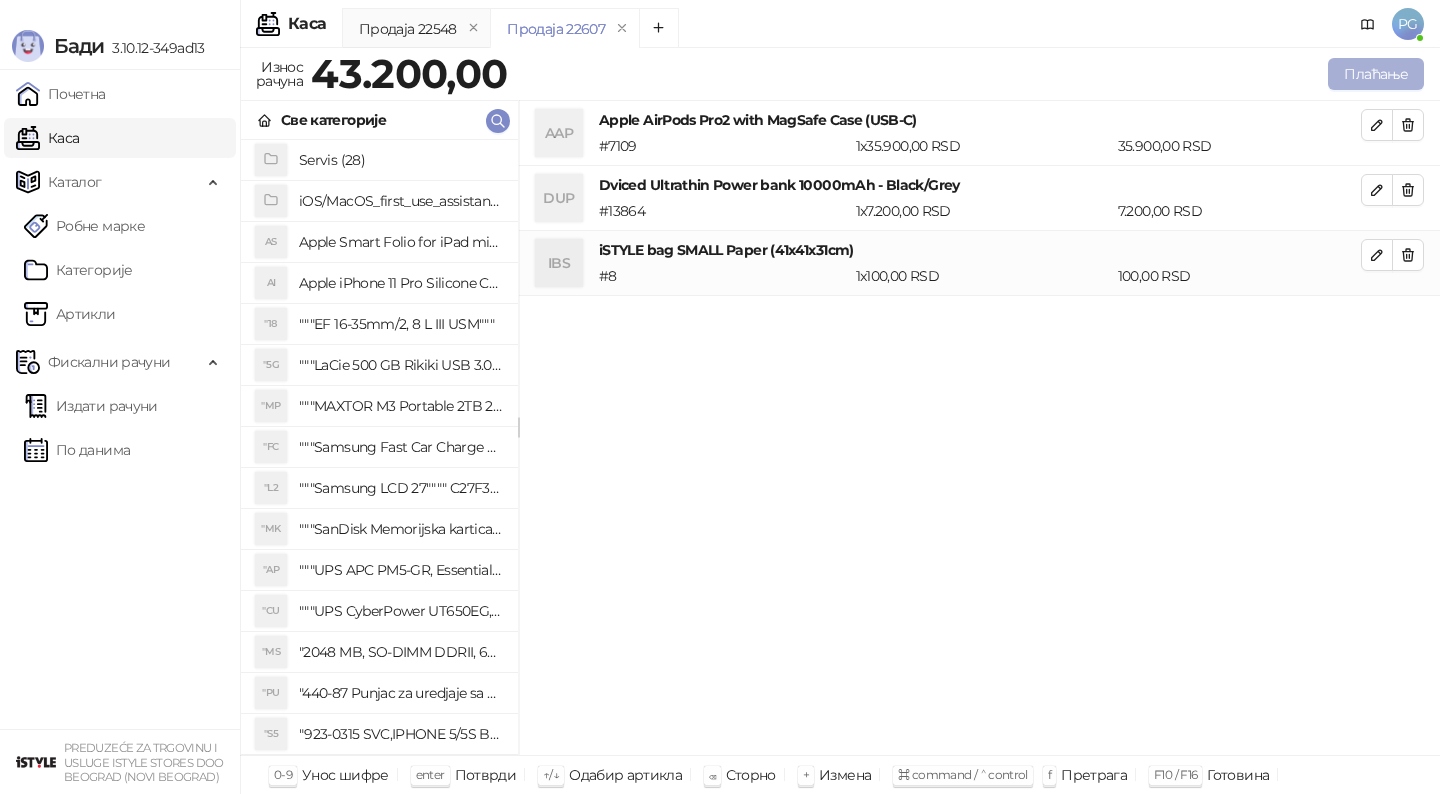 click on "Плаћање" at bounding box center [1376, 74] 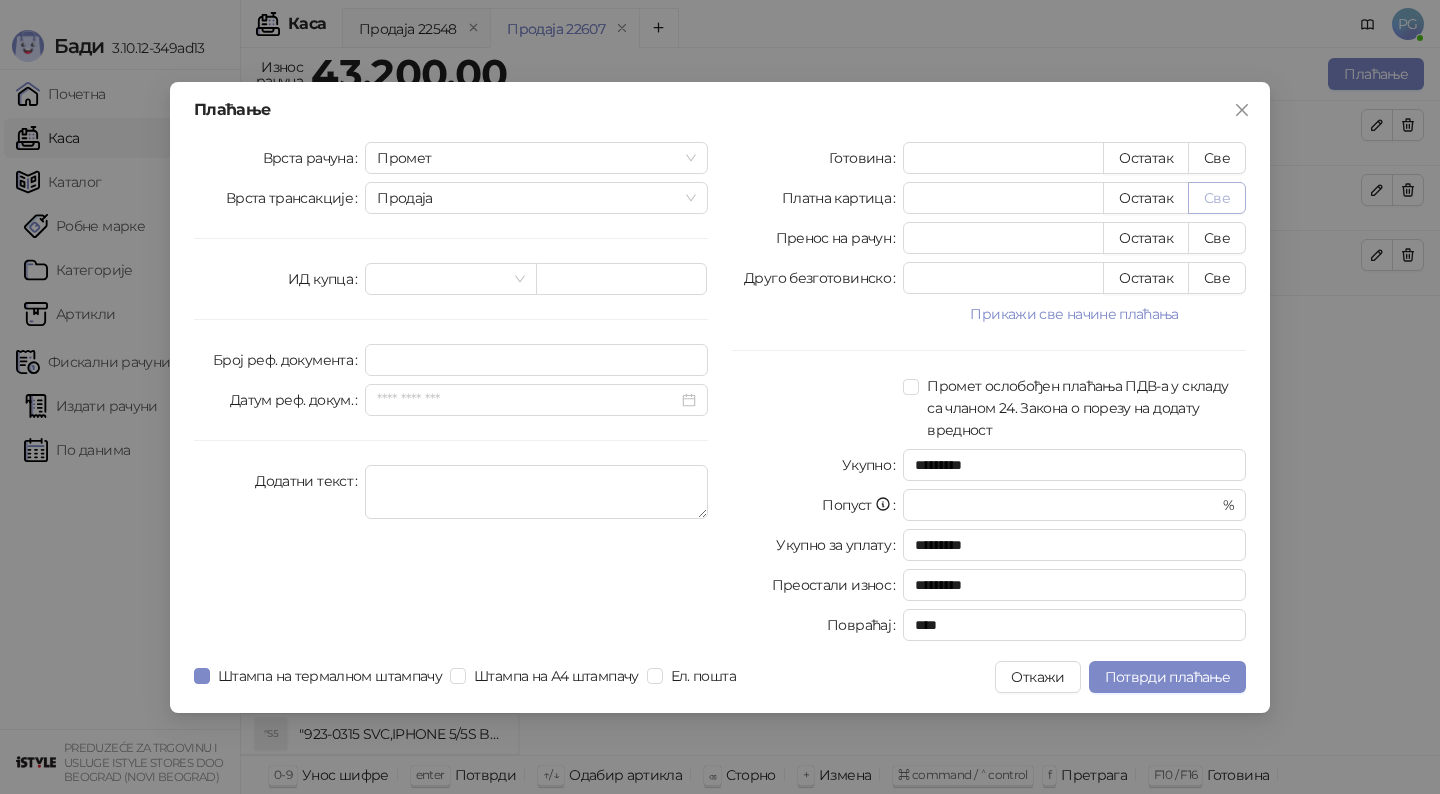 click on "Све" at bounding box center [1217, 198] 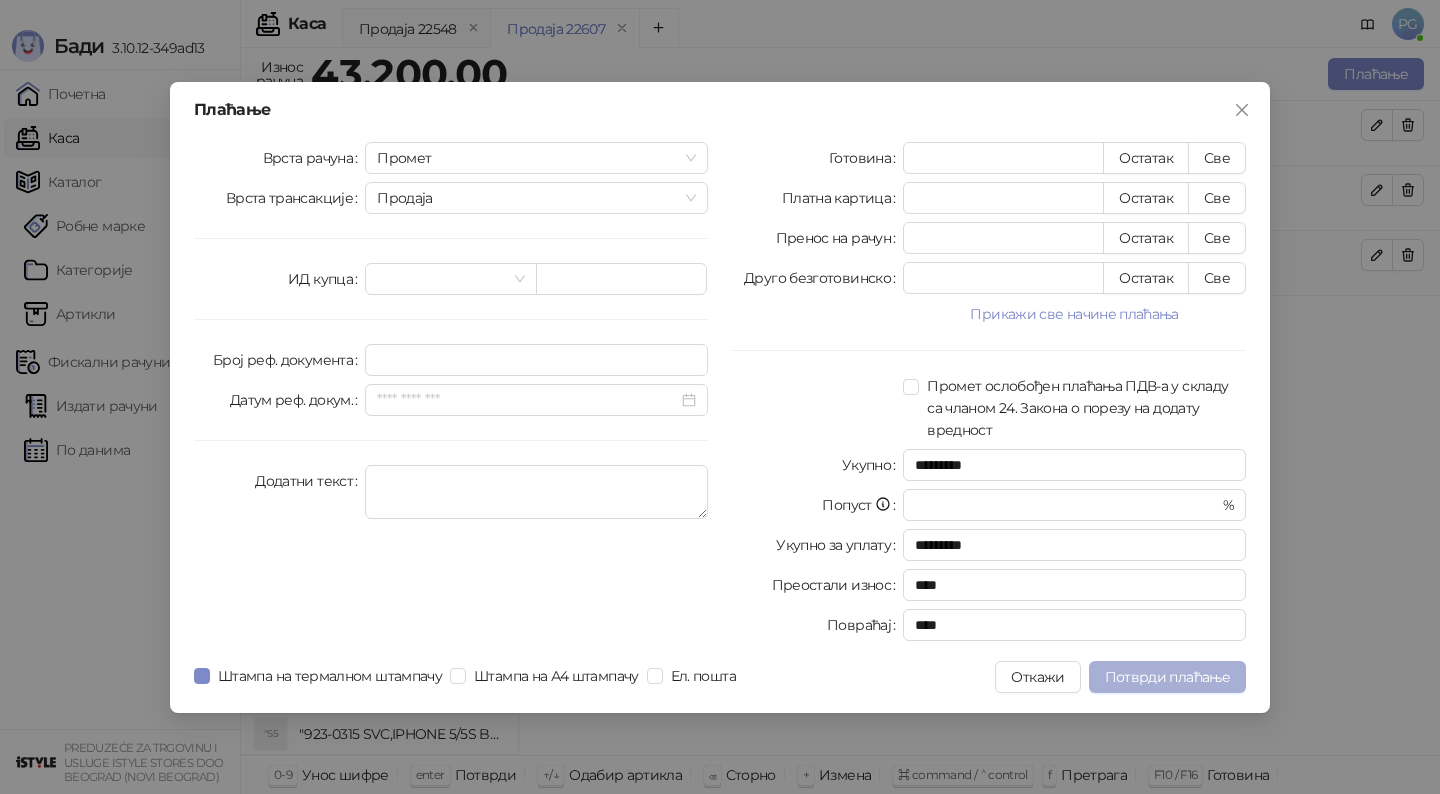 click on "Потврди плаћање" at bounding box center (1167, 677) 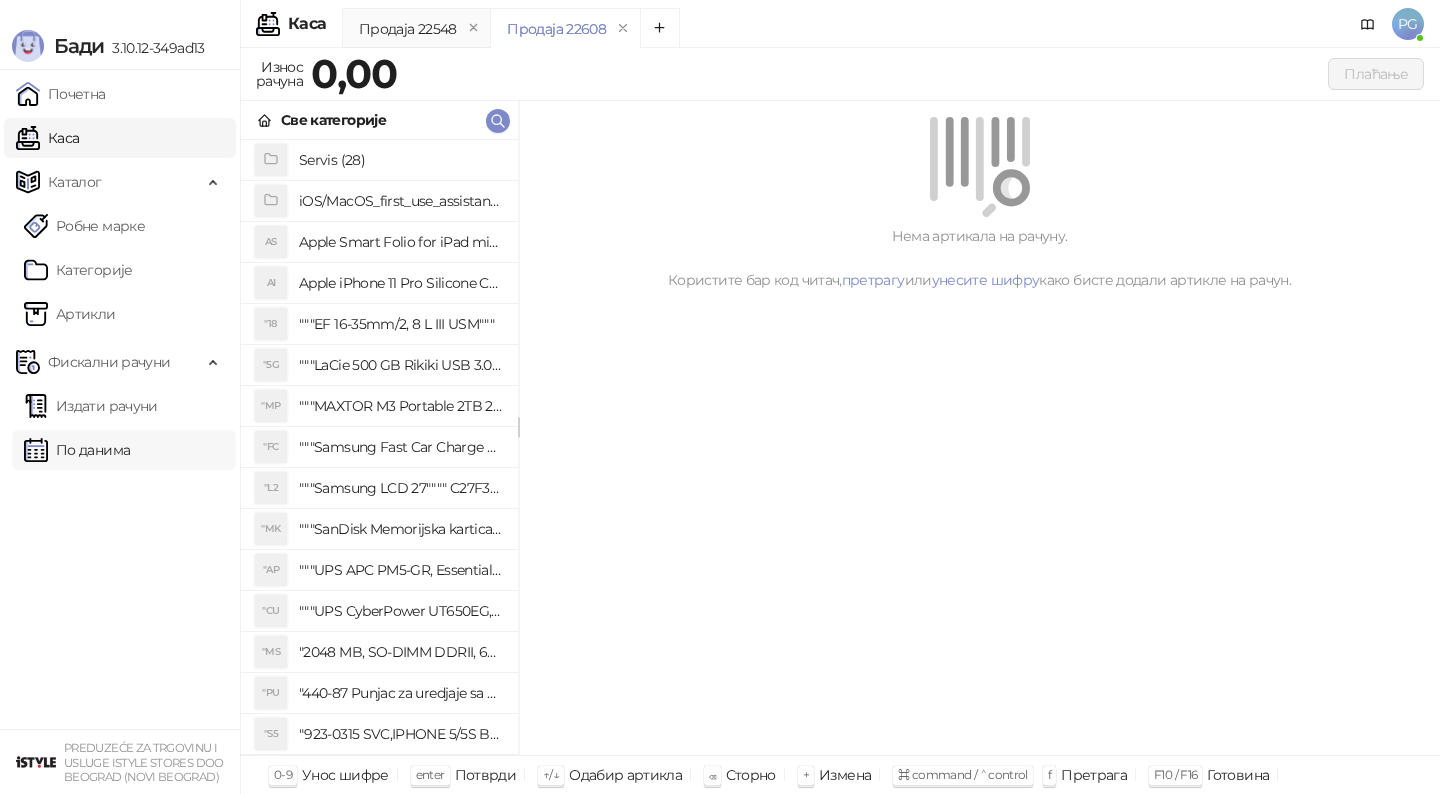 click on "По данима" at bounding box center [77, 450] 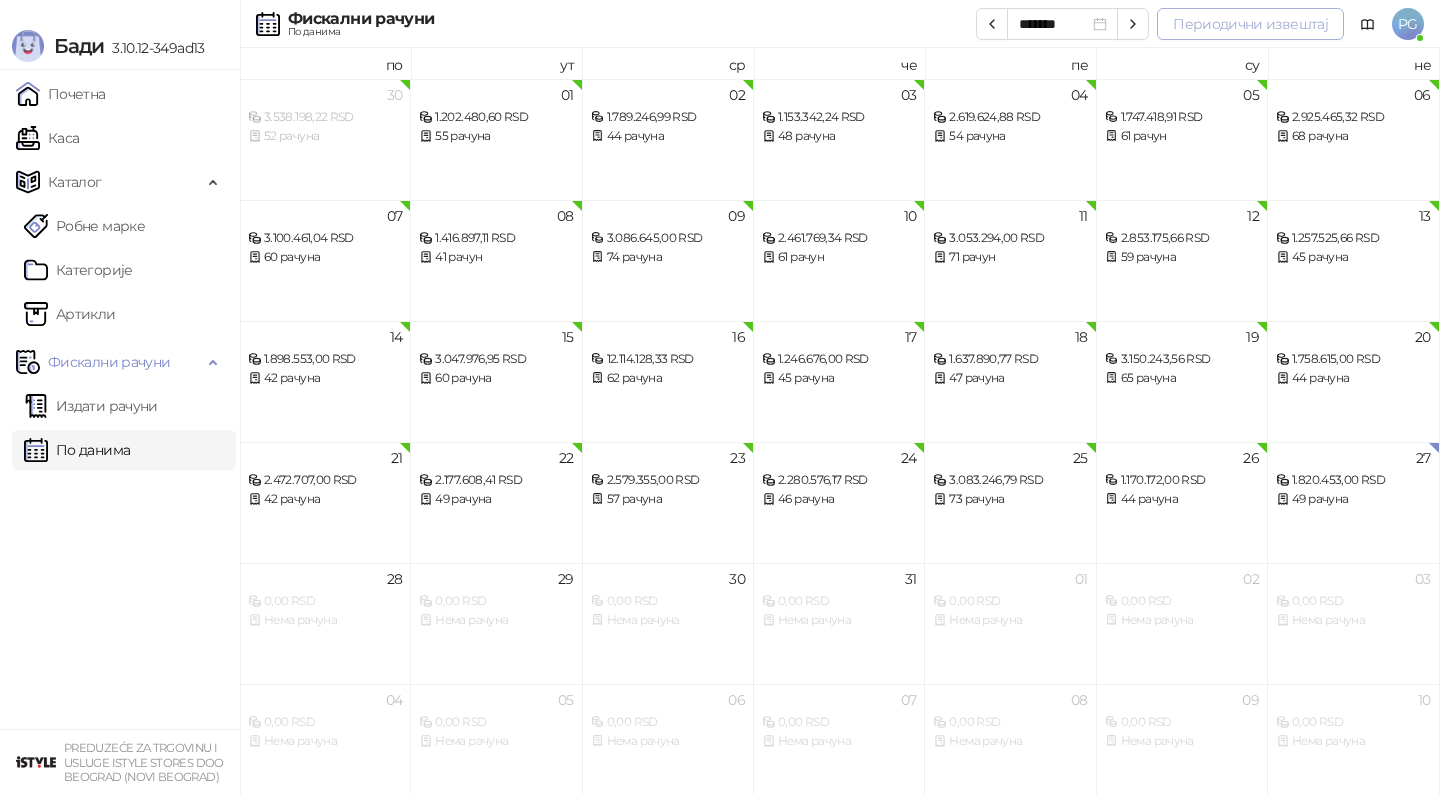 click on "Периодични извештај" at bounding box center [1250, 24] 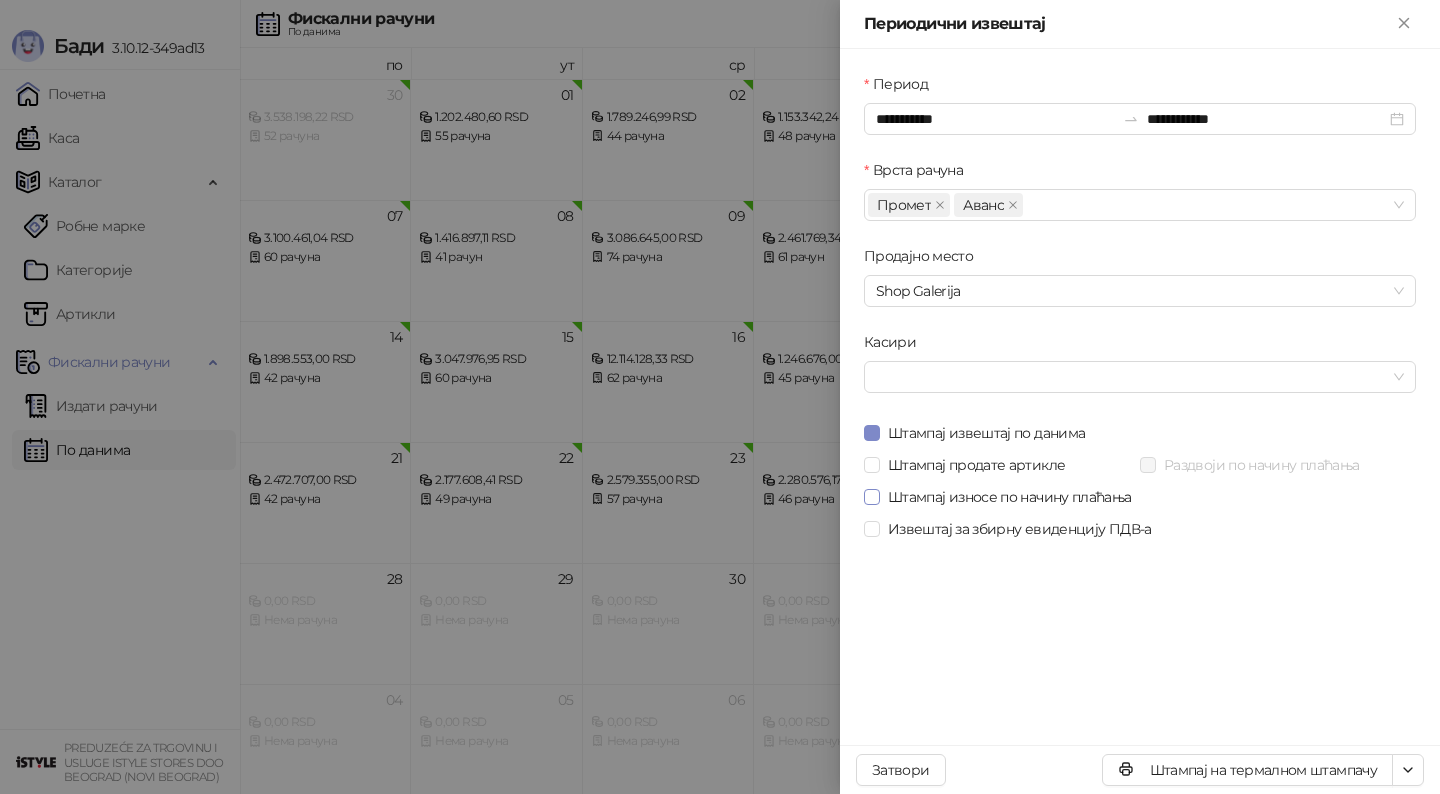 click on "Штампај износе по начину плаћања" at bounding box center [1010, 497] 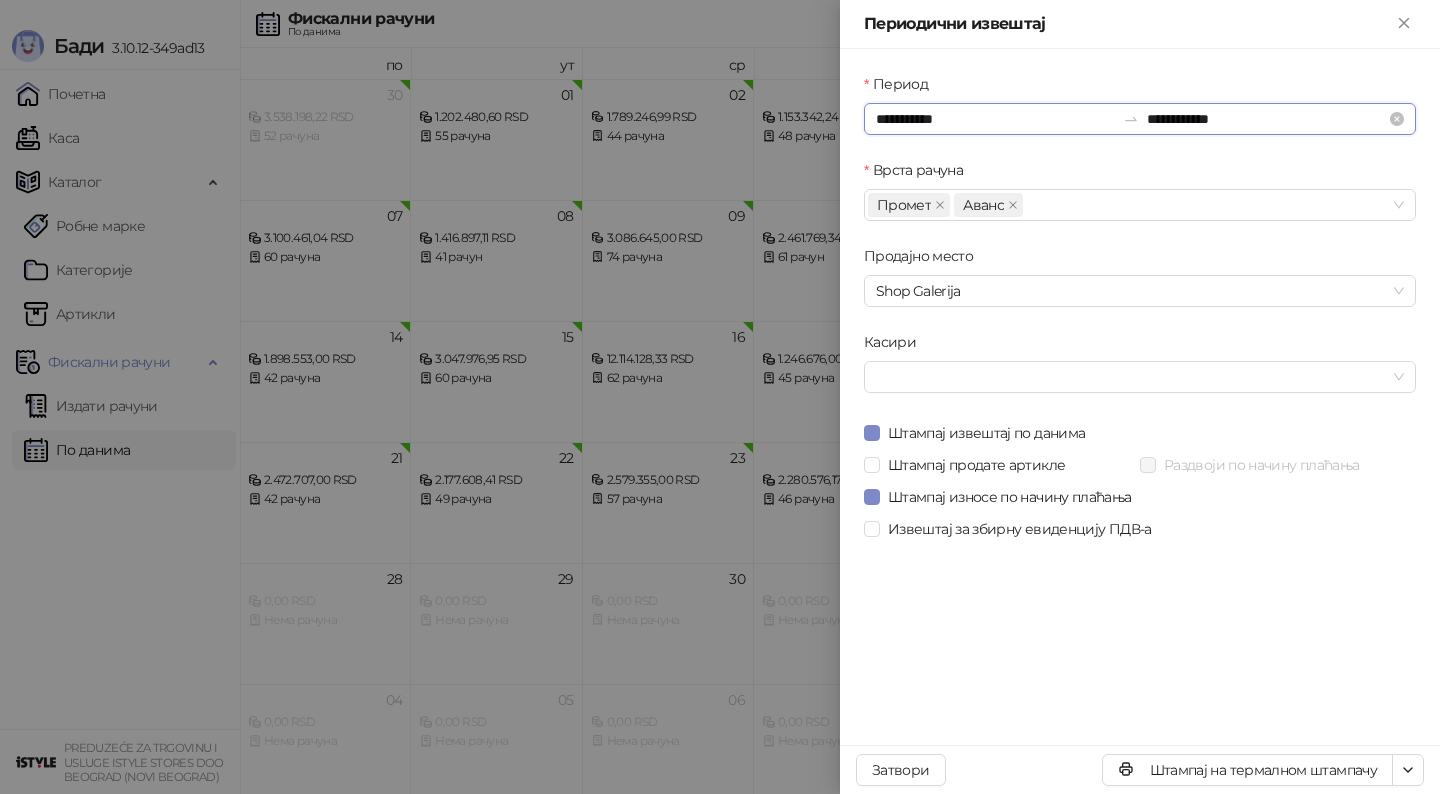 click on "**********" at bounding box center (995, 119) 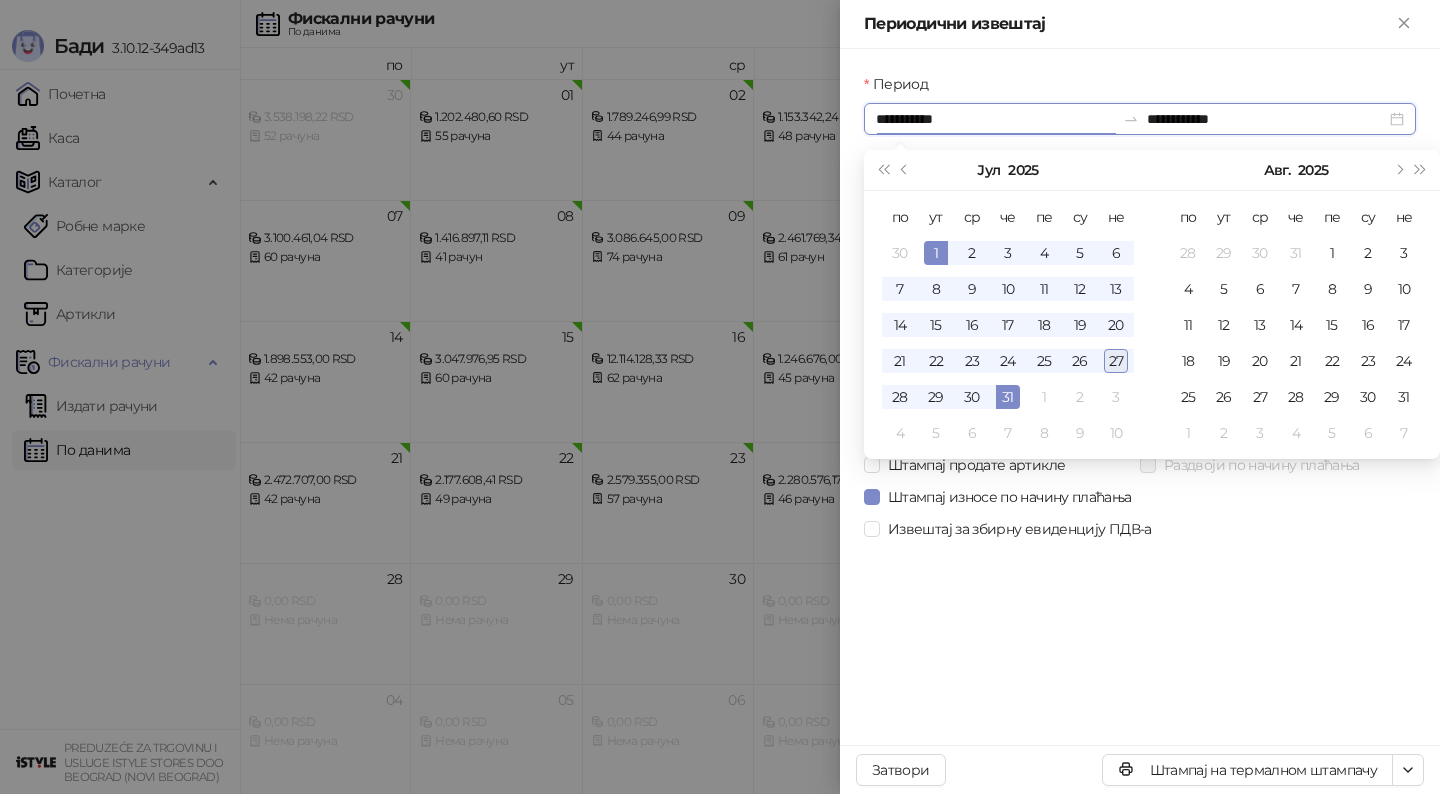 type on "**********" 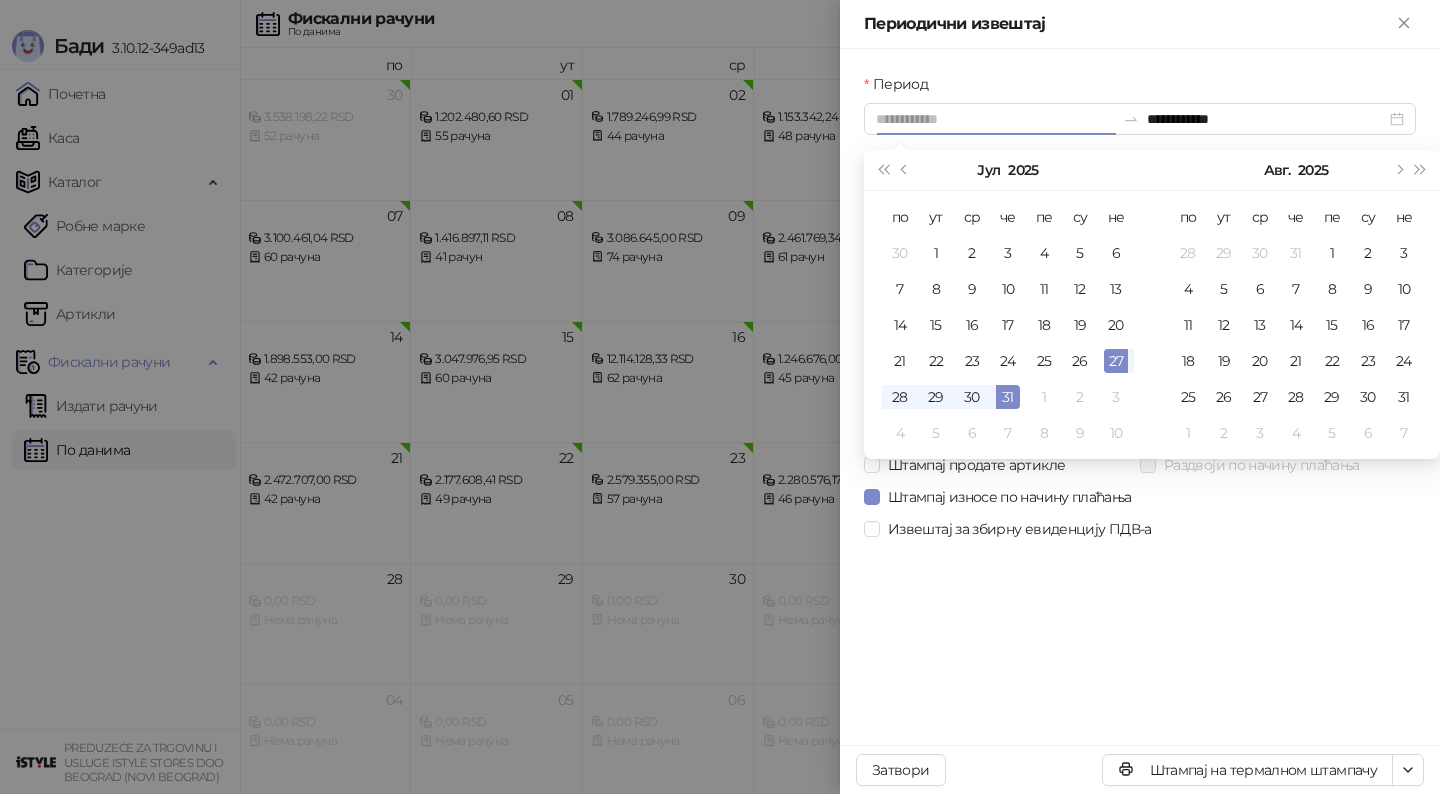 click on "27" at bounding box center (1116, 361) 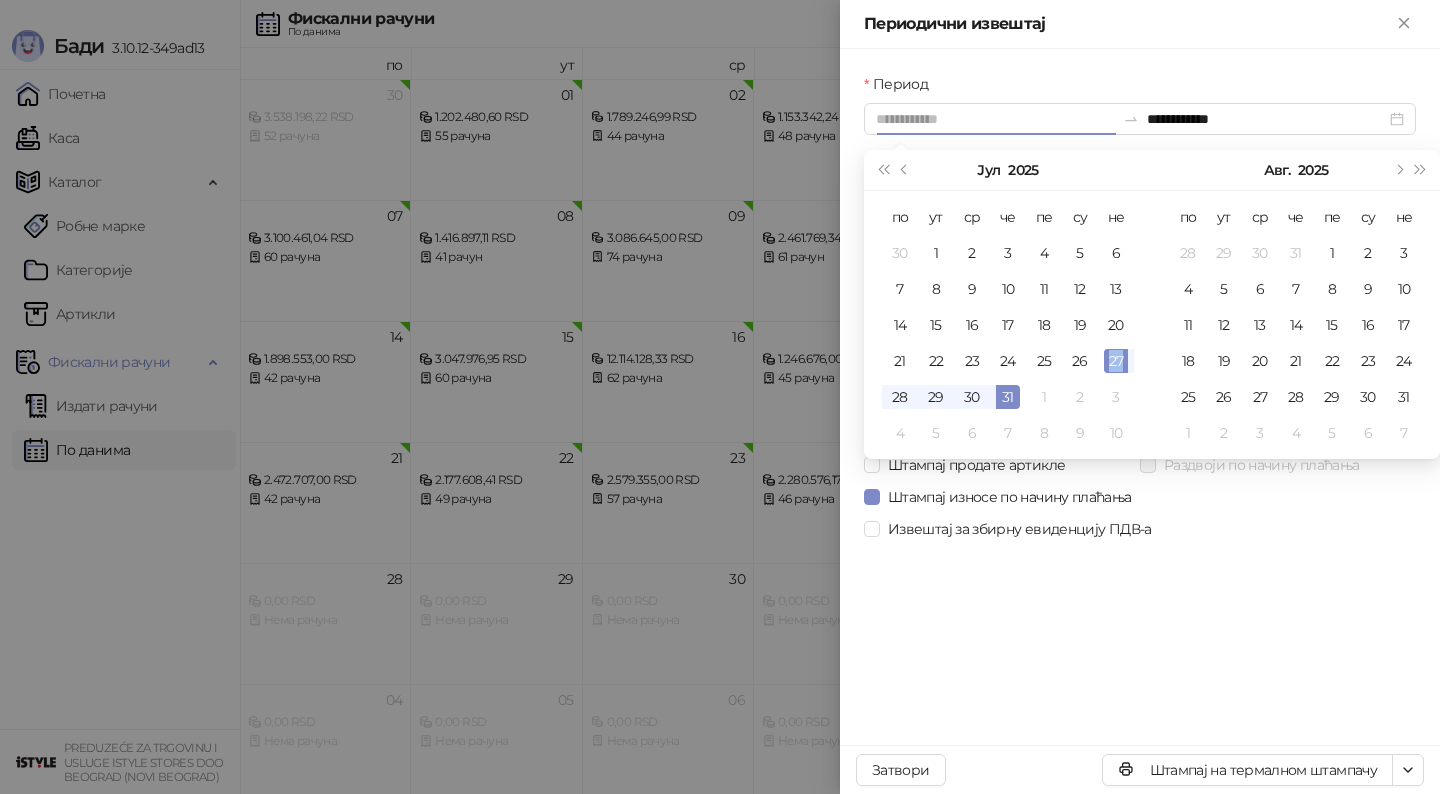 click on "27" at bounding box center (1116, 361) 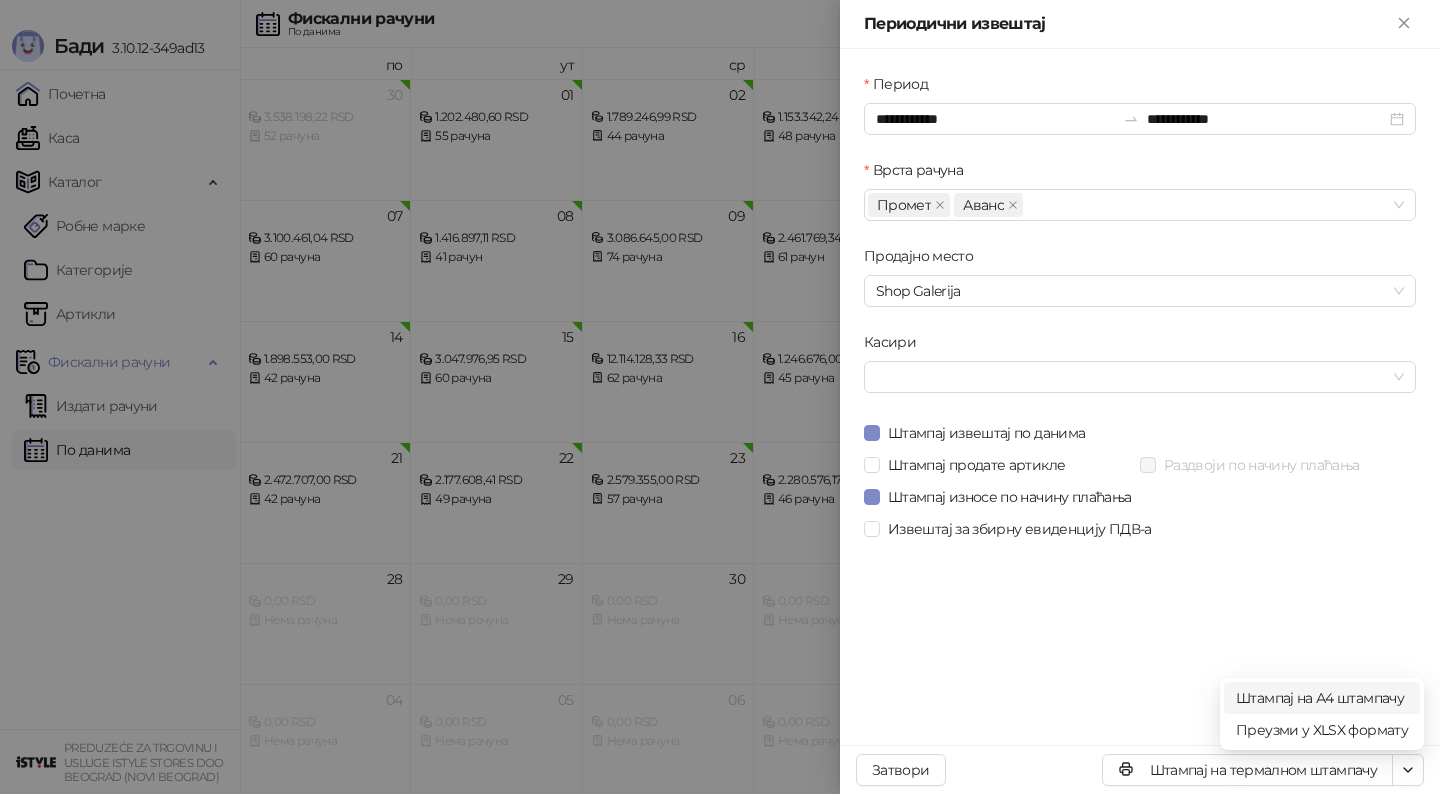 click on "Штампај на А4 штампачу" at bounding box center [1322, 698] 